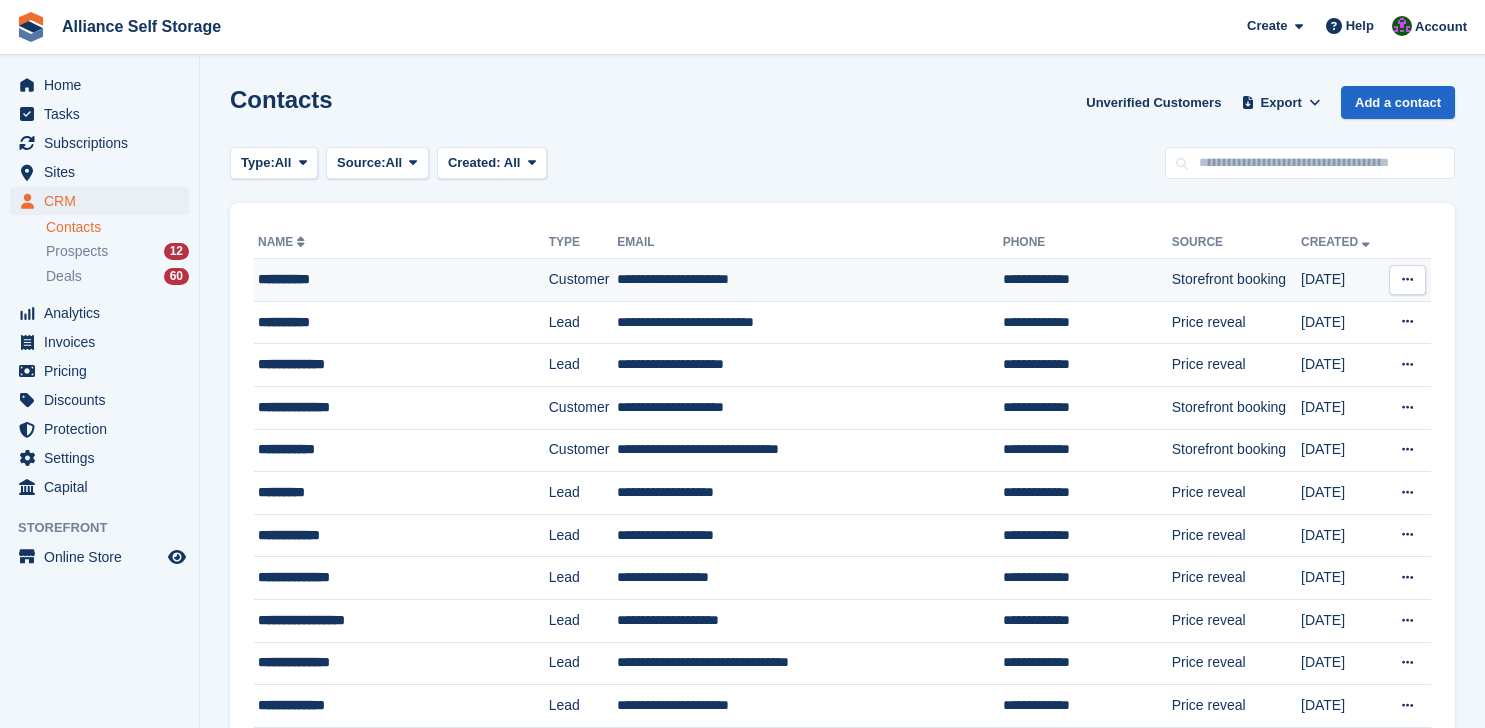 scroll, scrollTop: 0, scrollLeft: 0, axis: both 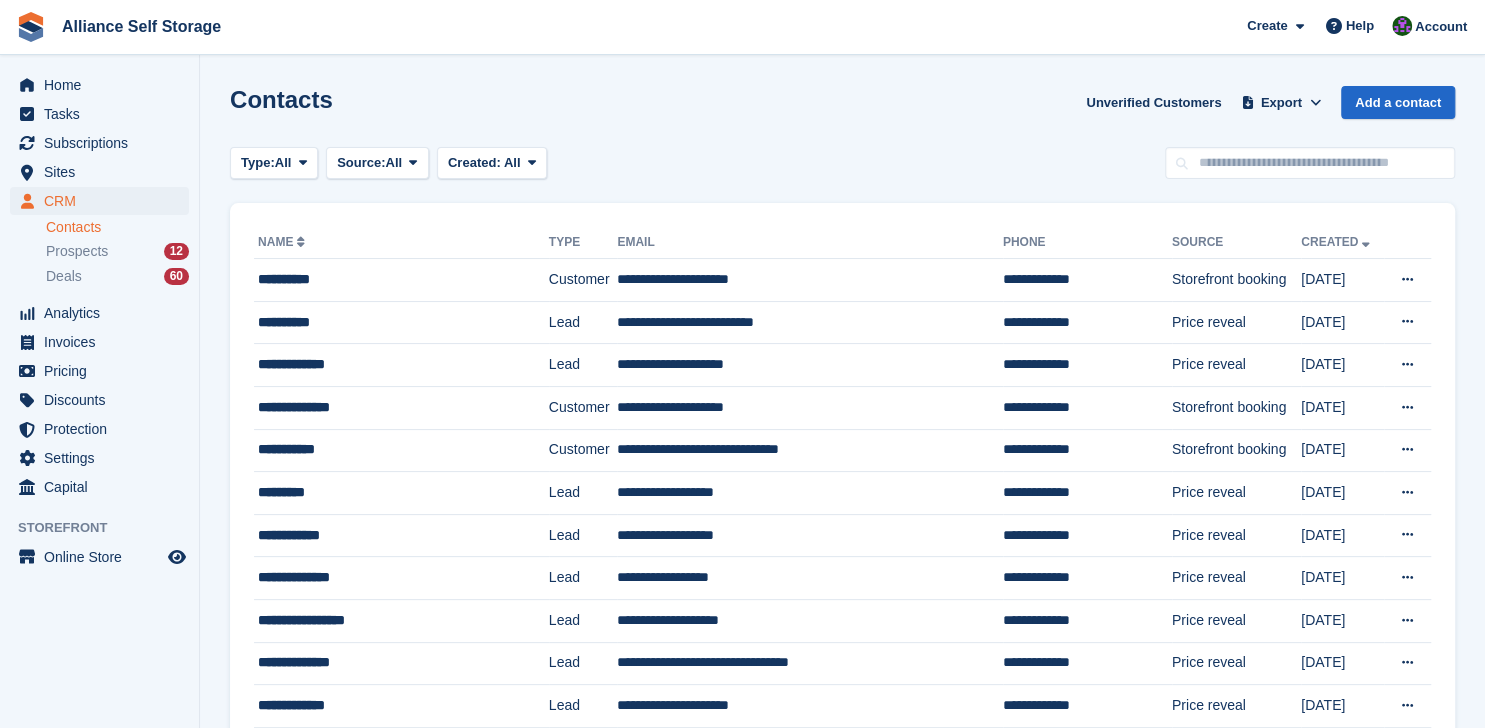 click on "Contacts
Unverified Customers
Export
Export Contacts
Export a CSV of all Contacts which match the current filters.
Please allow time for large exports.
Start Export
Add a contact
Type:
All
All
Lead
Customer
Source:
All
All
Storefront
Backoffice
Pre-Opening interest
Incomplete booking
Unit type interest
Price reveal
Quote requested
Storefront booking
Storefront pop-up form
External enquiry form
Phone call
Walk-in" at bounding box center (842, 1244) 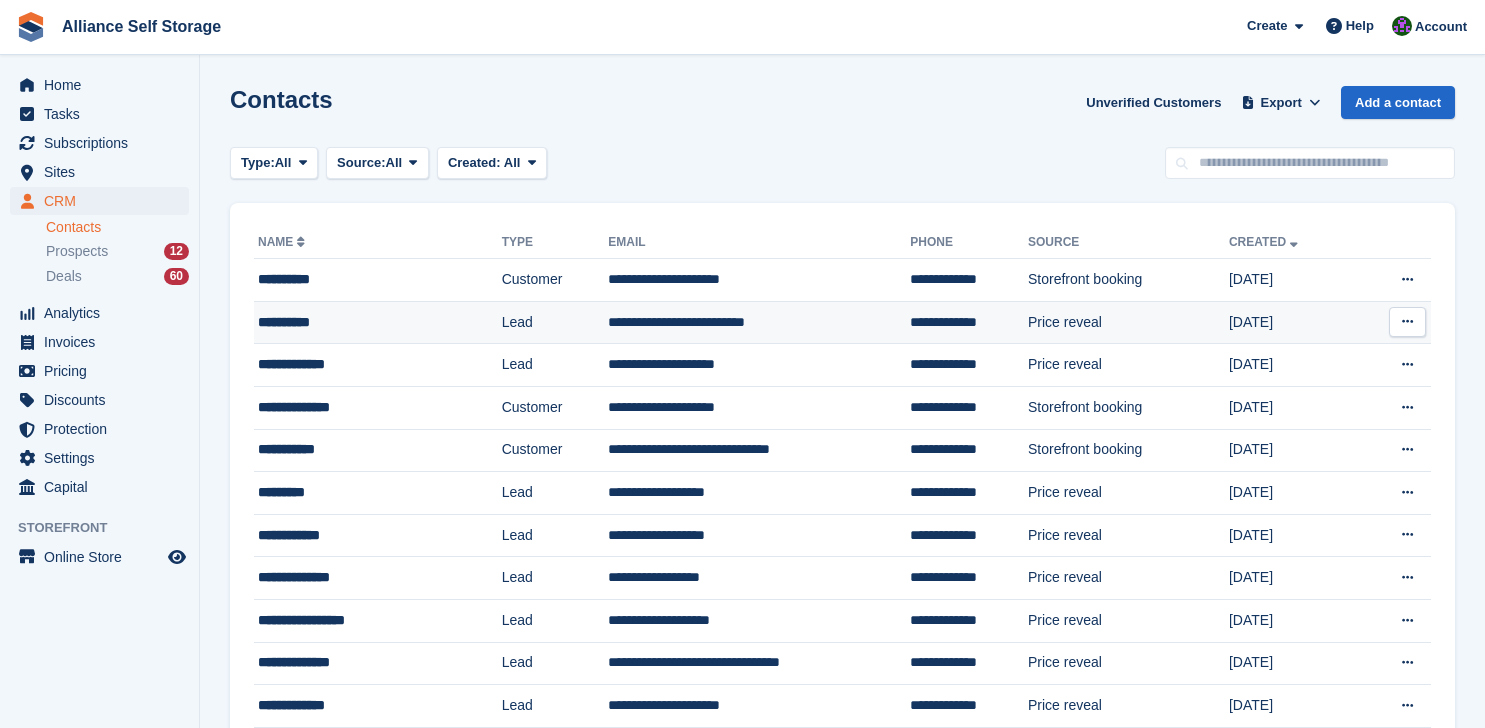scroll, scrollTop: 0, scrollLeft: 0, axis: both 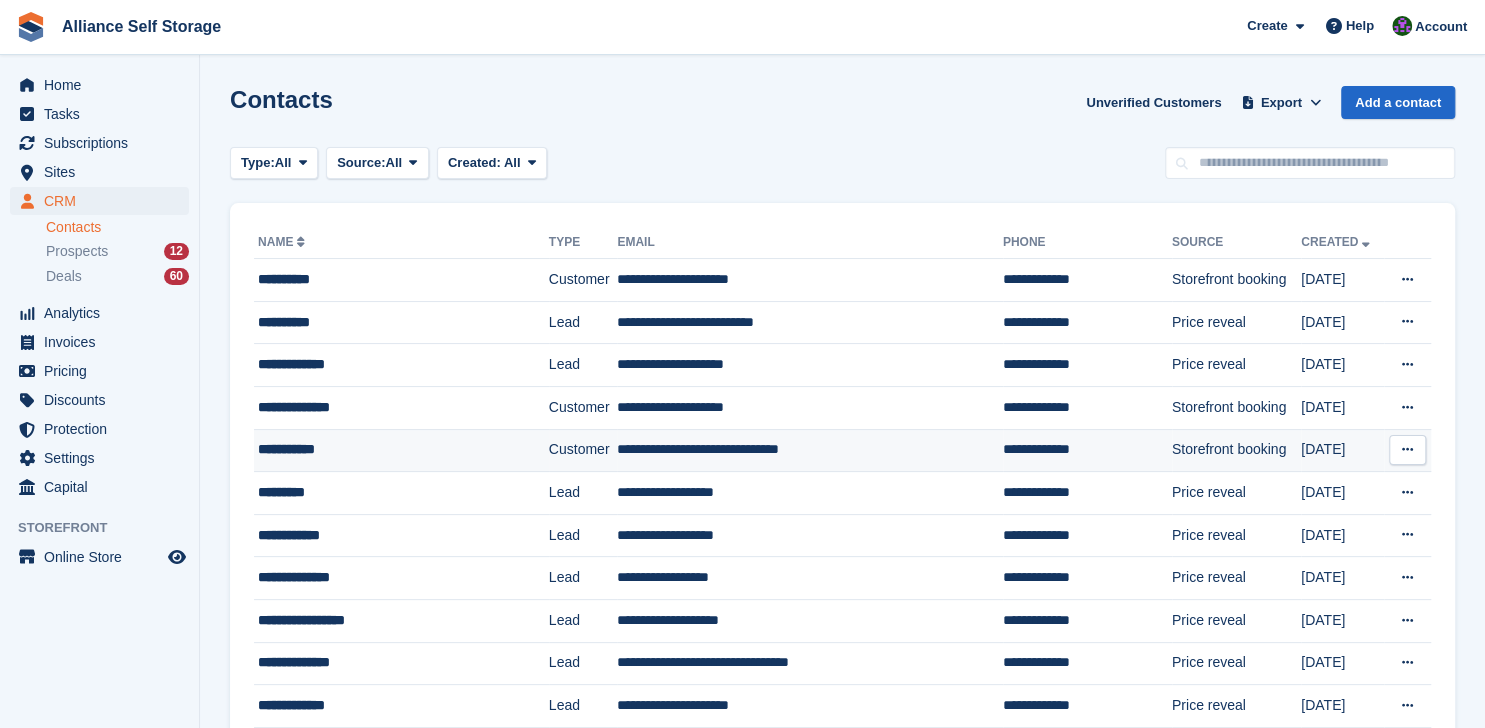 click on "**********" at bounding box center [809, 450] 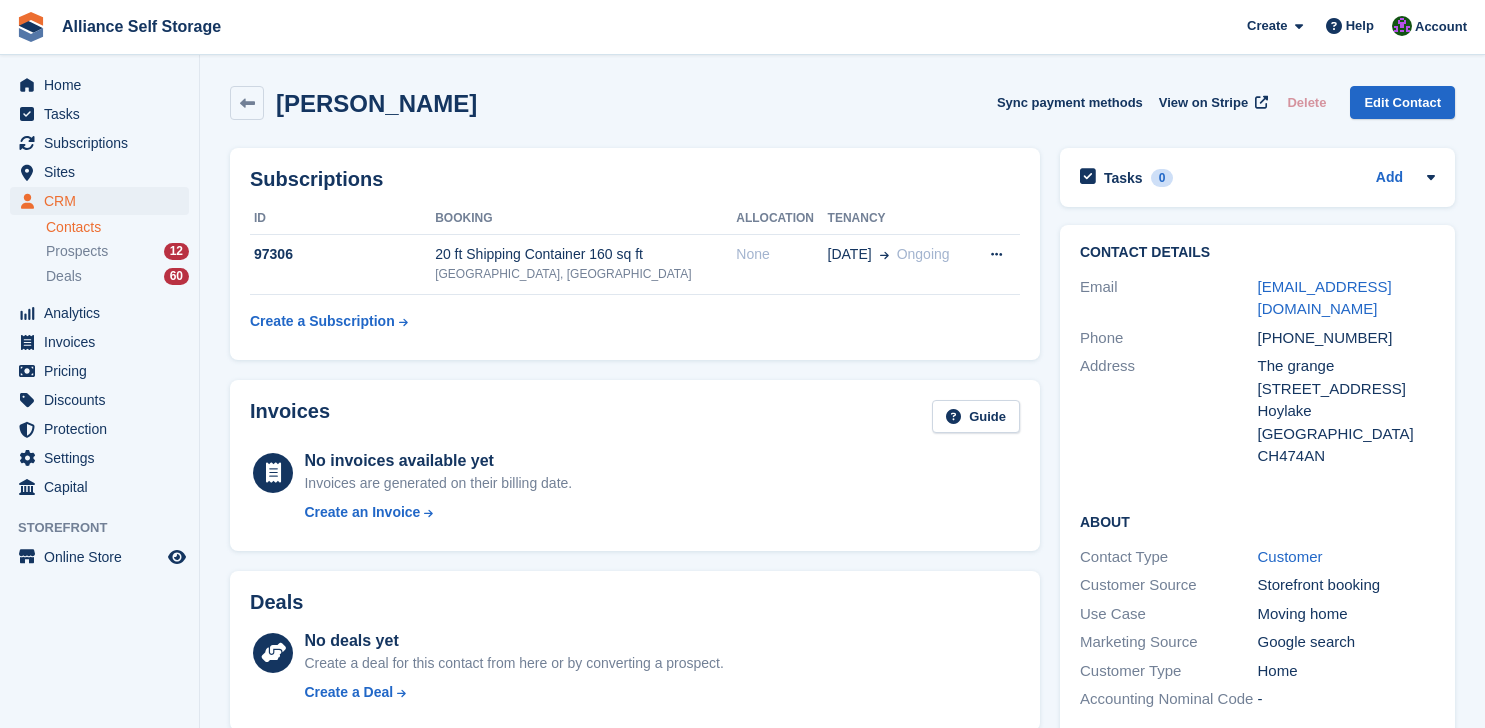 scroll, scrollTop: 0, scrollLeft: 0, axis: both 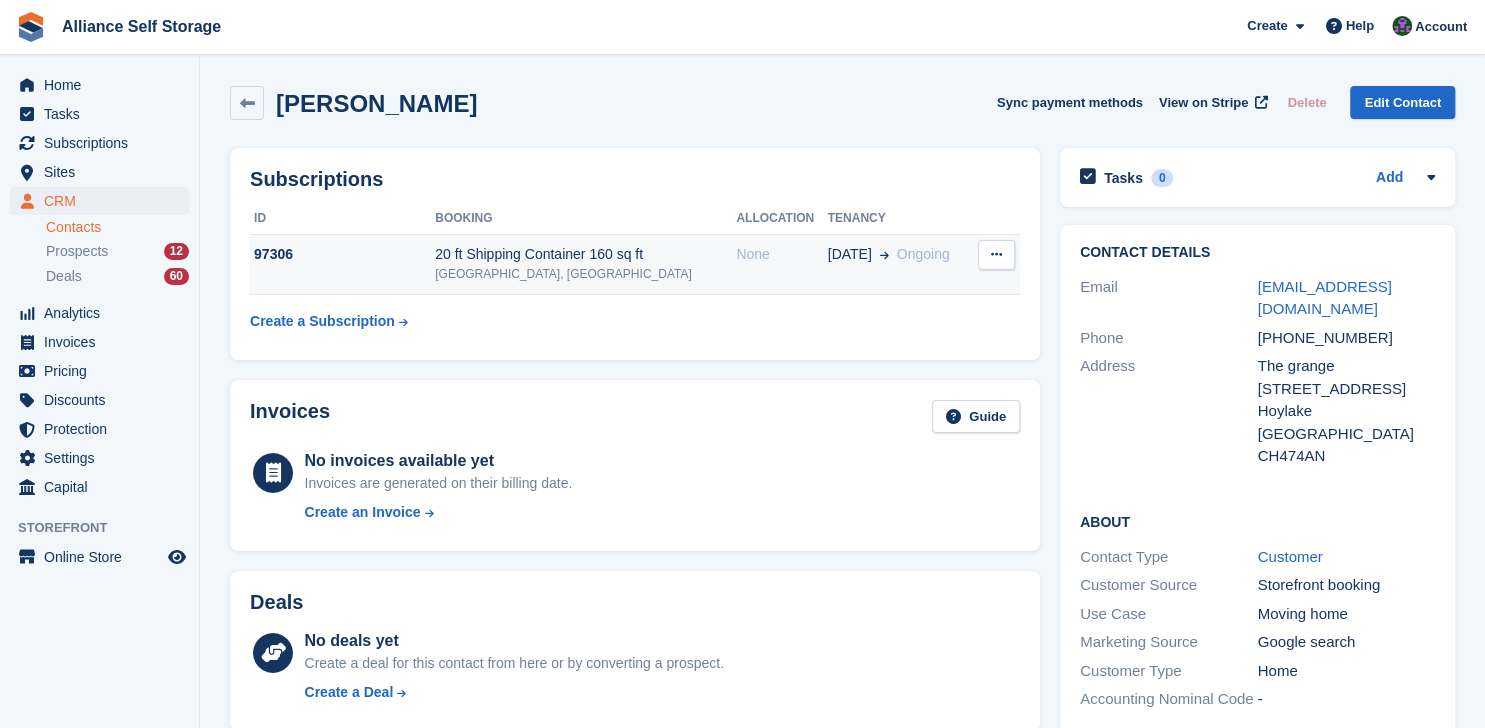 click on "None" at bounding box center (781, 254) 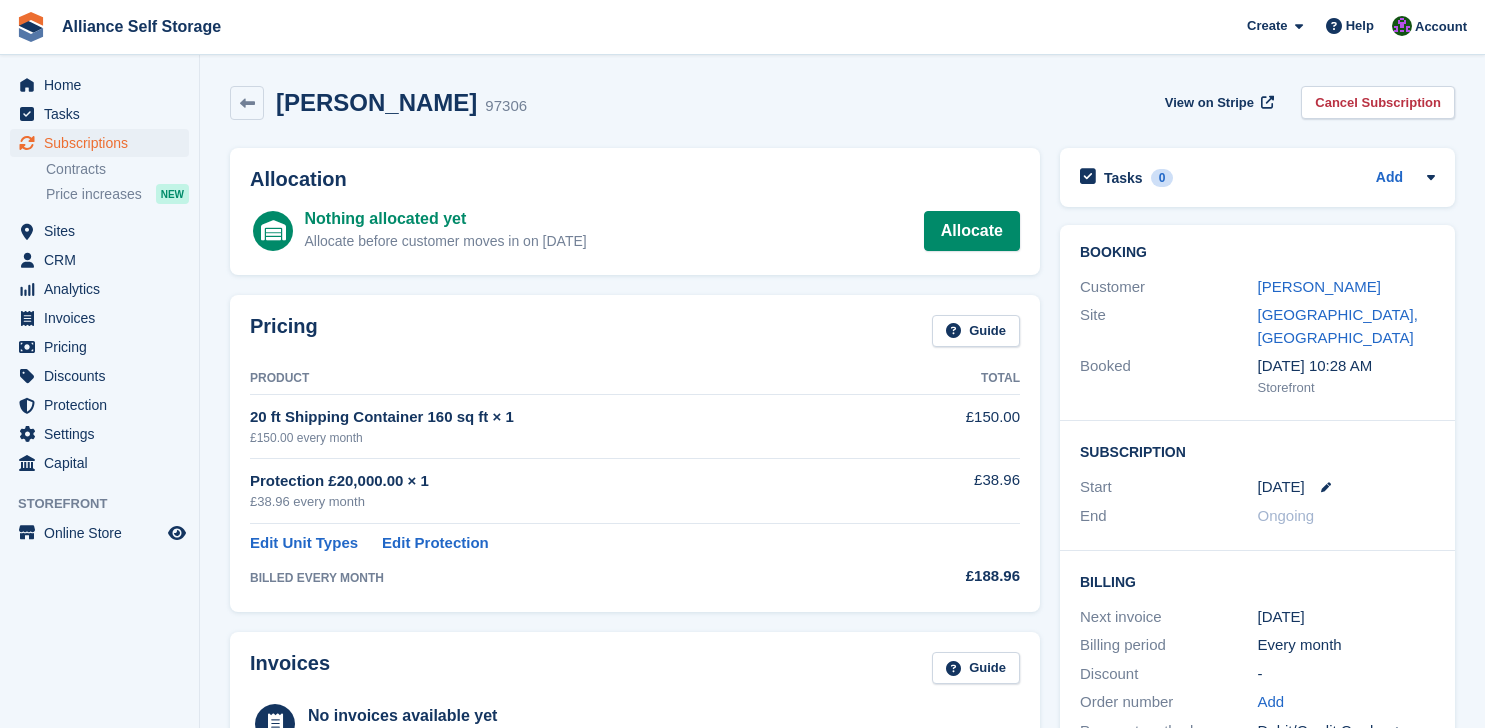 click on "Allocate" at bounding box center [972, 231] 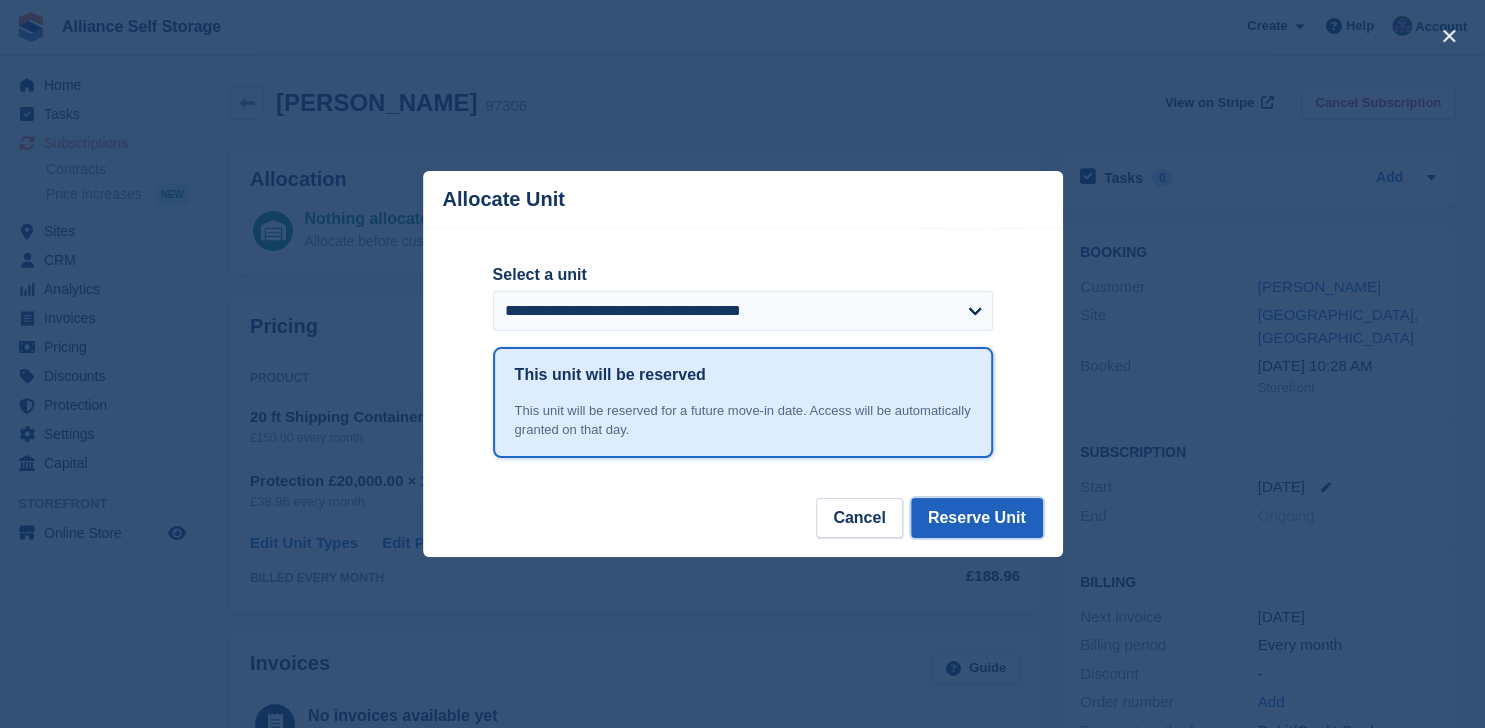 click on "Reserve Unit" at bounding box center (977, 518) 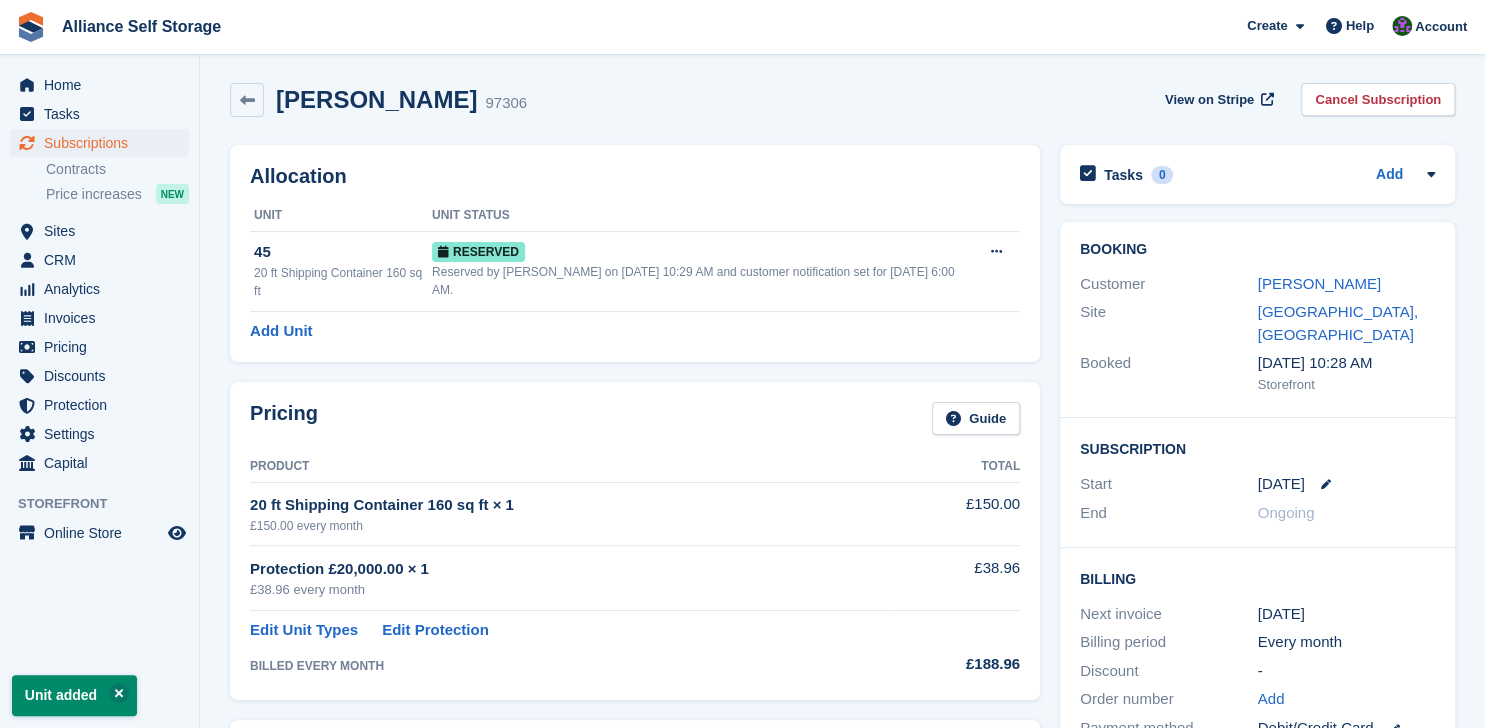 scroll, scrollTop: 0, scrollLeft: 0, axis: both 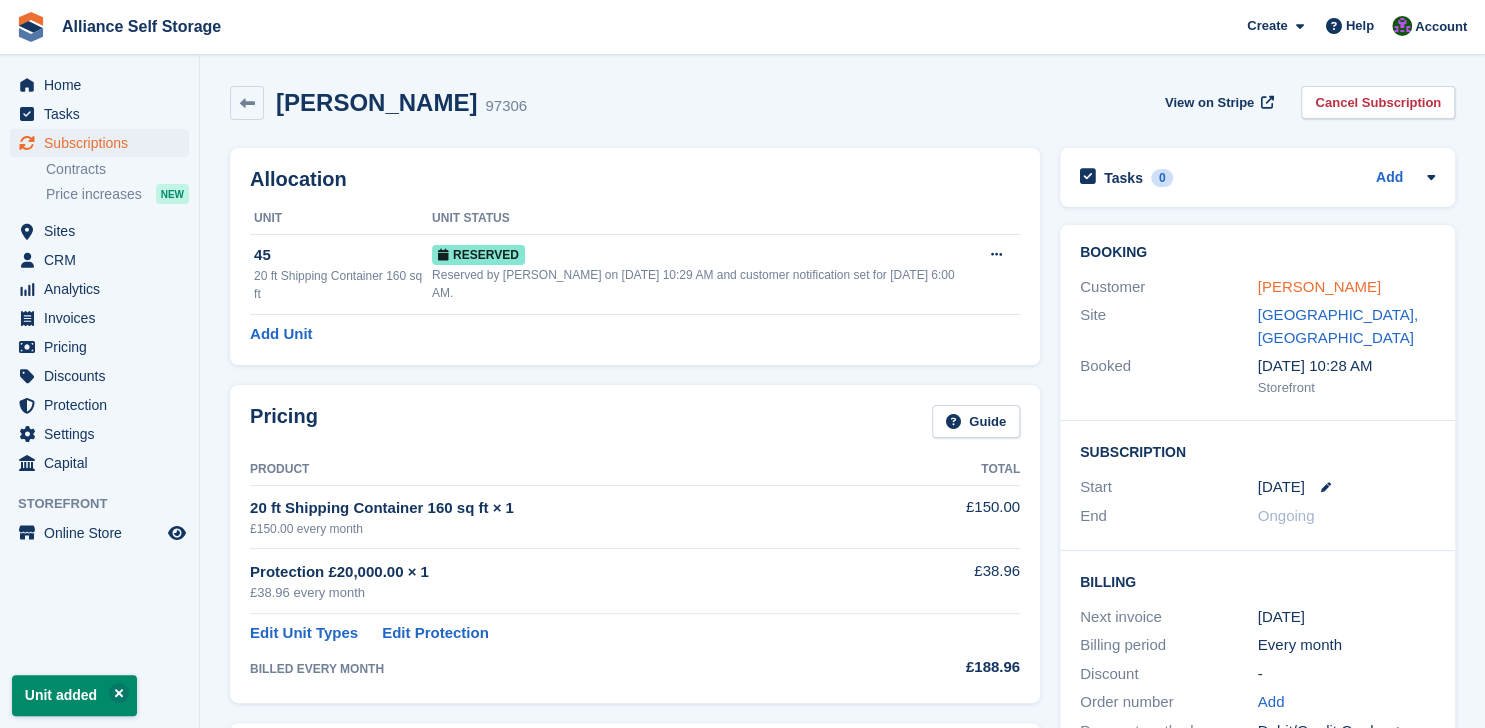 click on "Paul Taylor" at bounding box center (1319, 286) 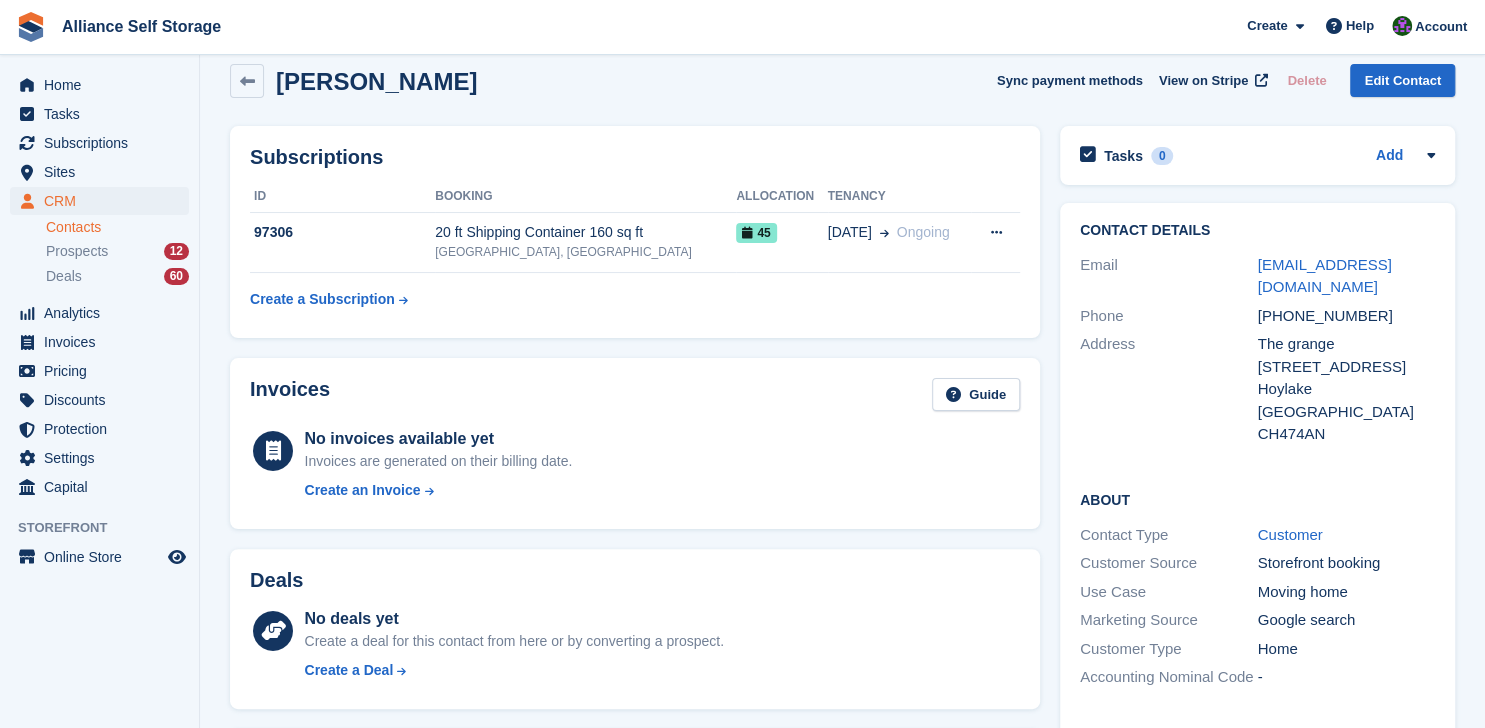scroll, scrollTop: 0, scrollLeft: 0, axis: both 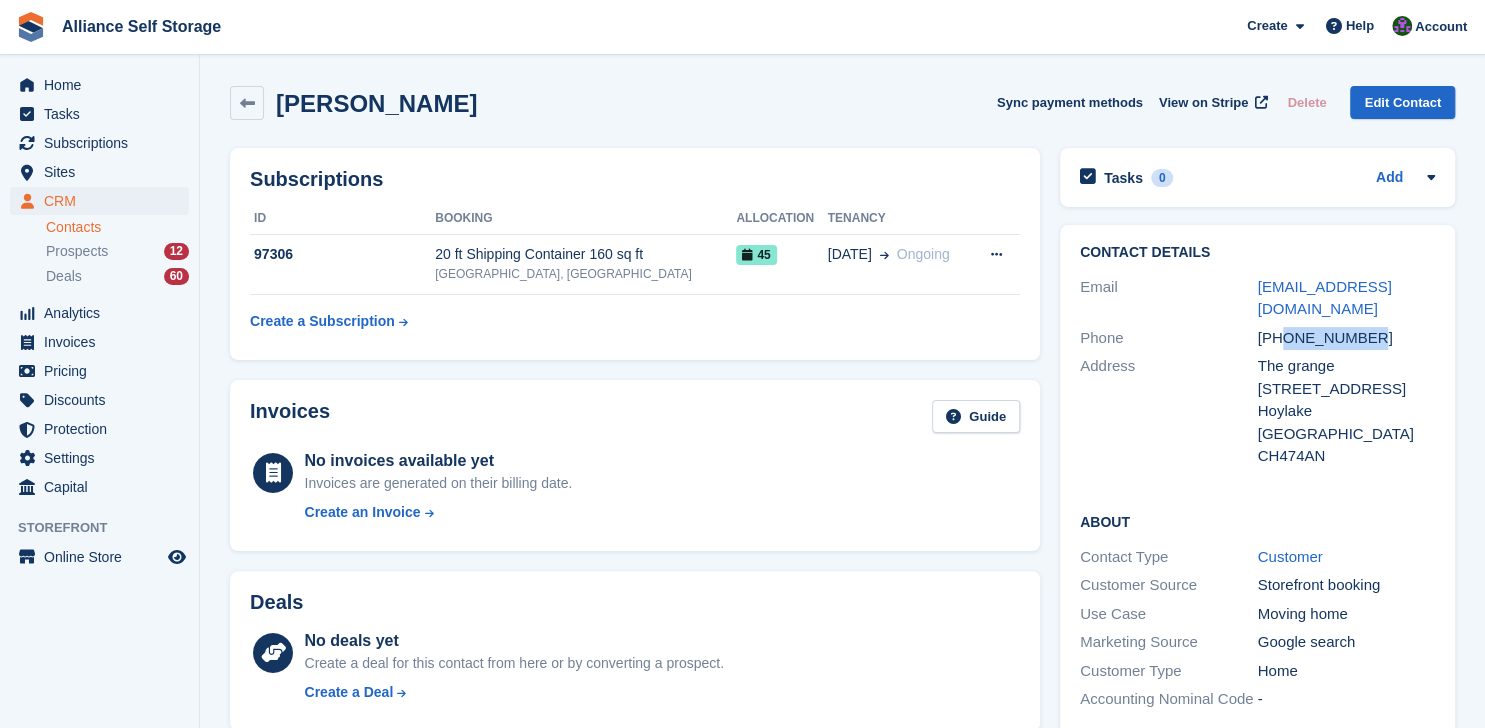 drag, startPoint x: 1370, startPoint y: 339, endPoint x: 1283, endPoint y: 345, distance: 87.20665 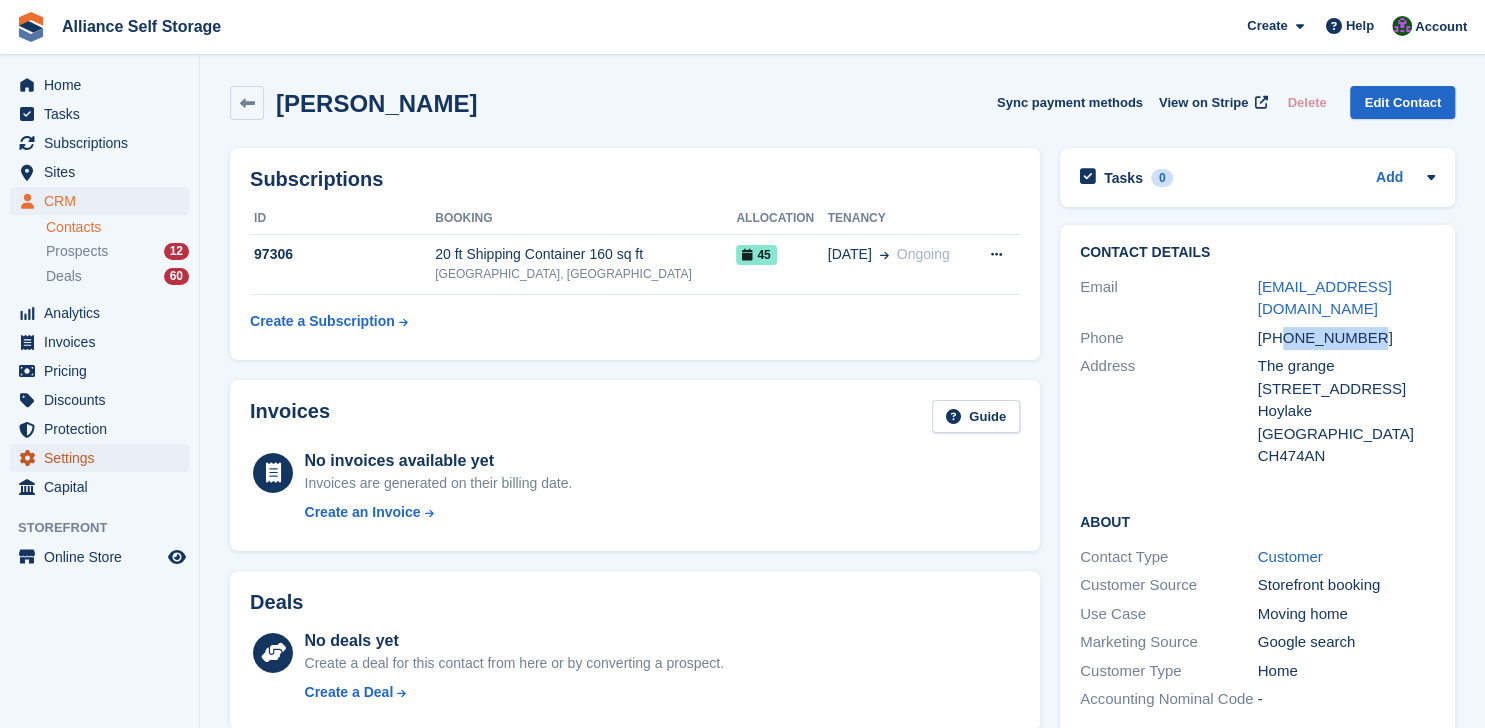click on "Settings" at bounding box center (104, 458) 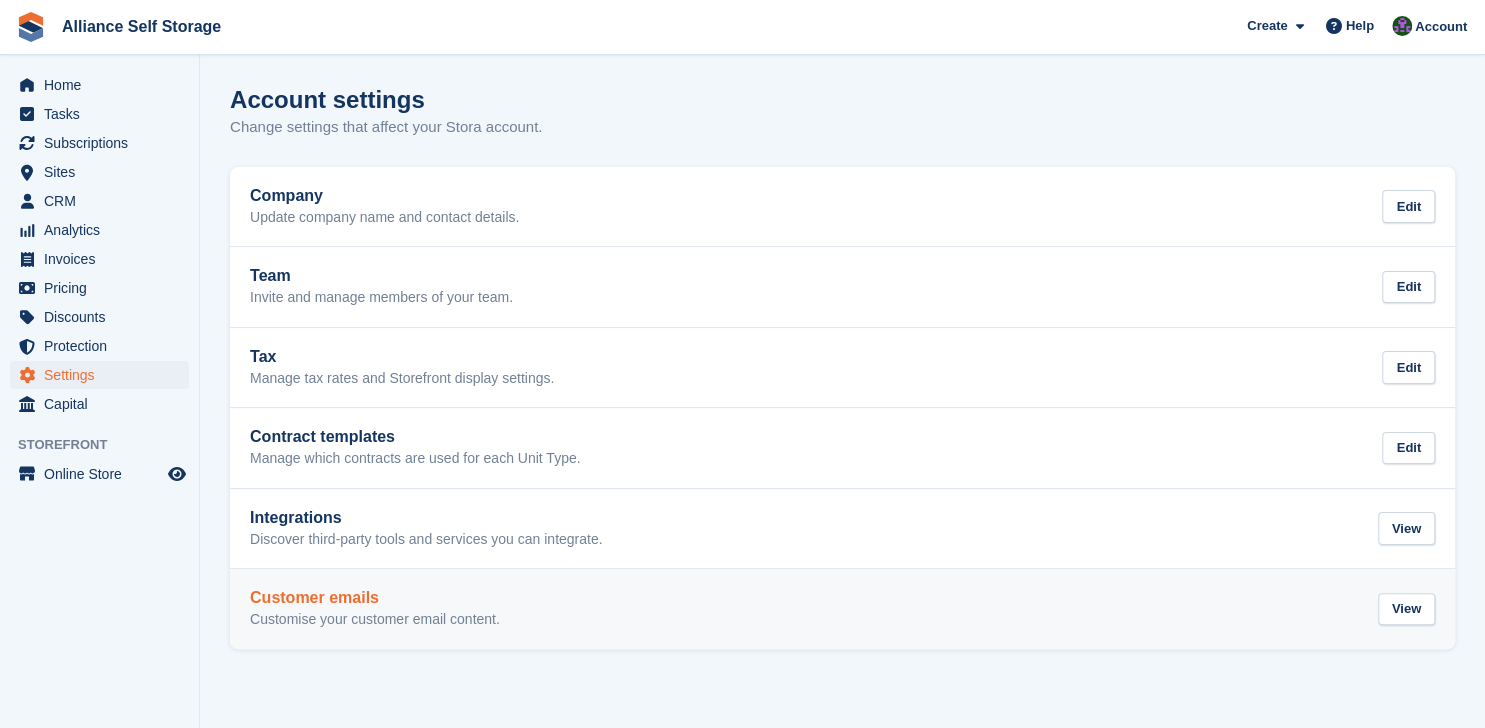 click on "Customer emails
Customise your customer email content.
View" at bounding box center (842, 609) 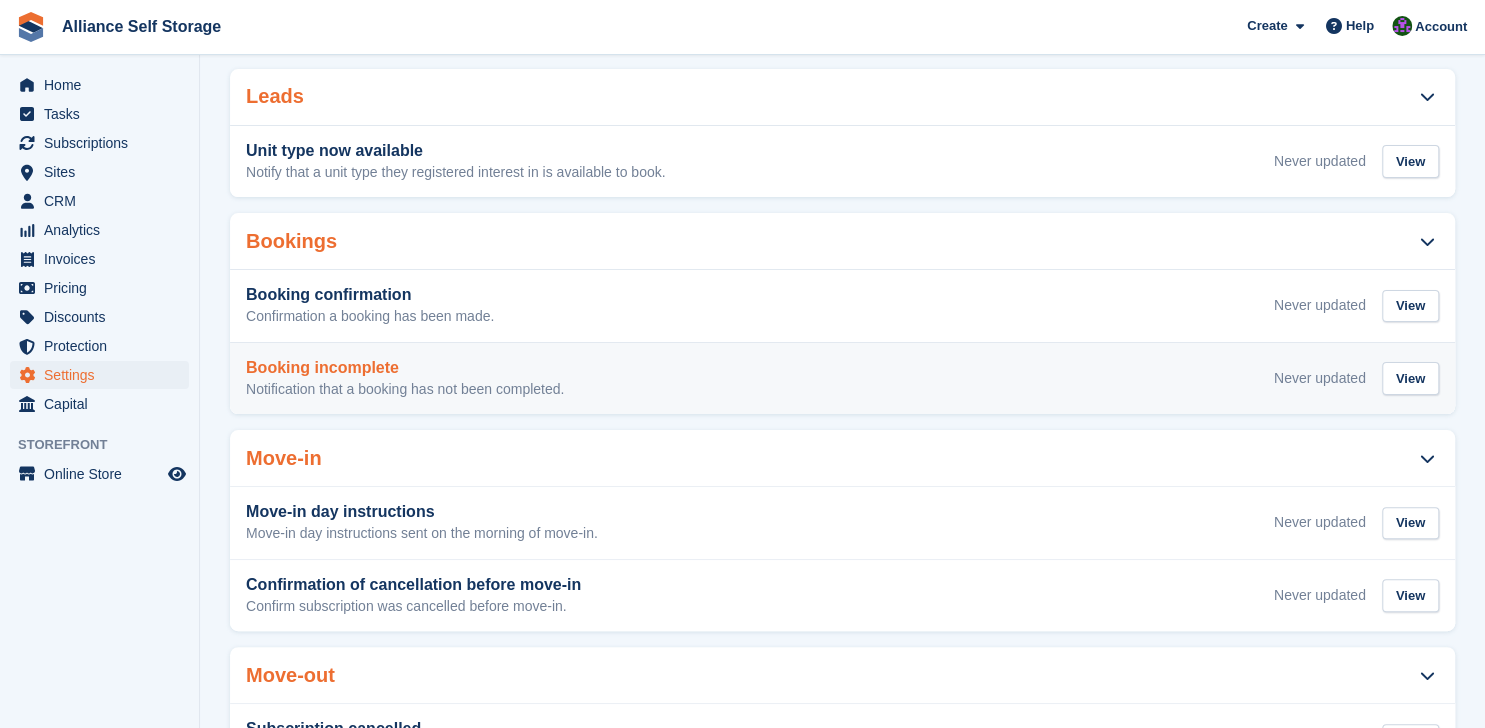 scroll, scrollTop: 100, scrollLeft: 0, axis: vertical 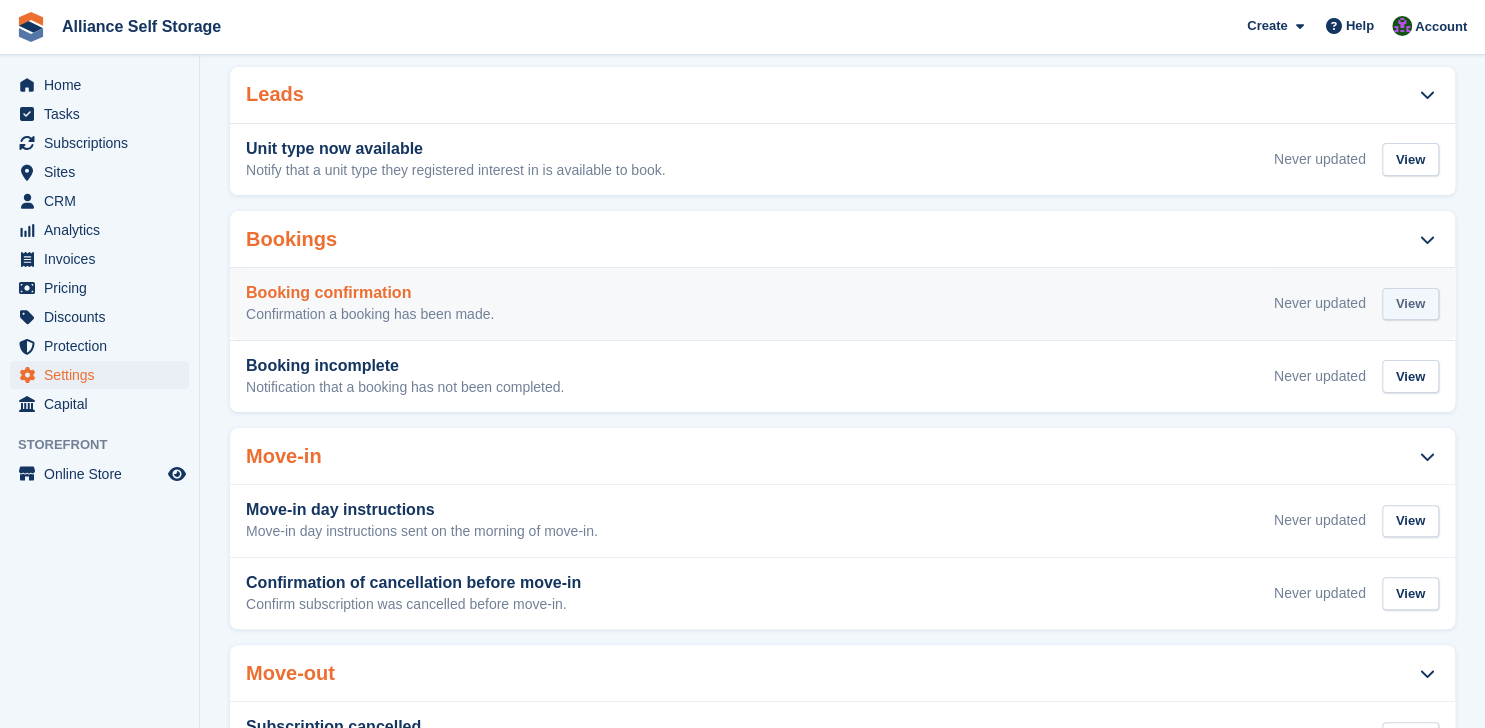 click on "View" at bounding box center [1410, 304] 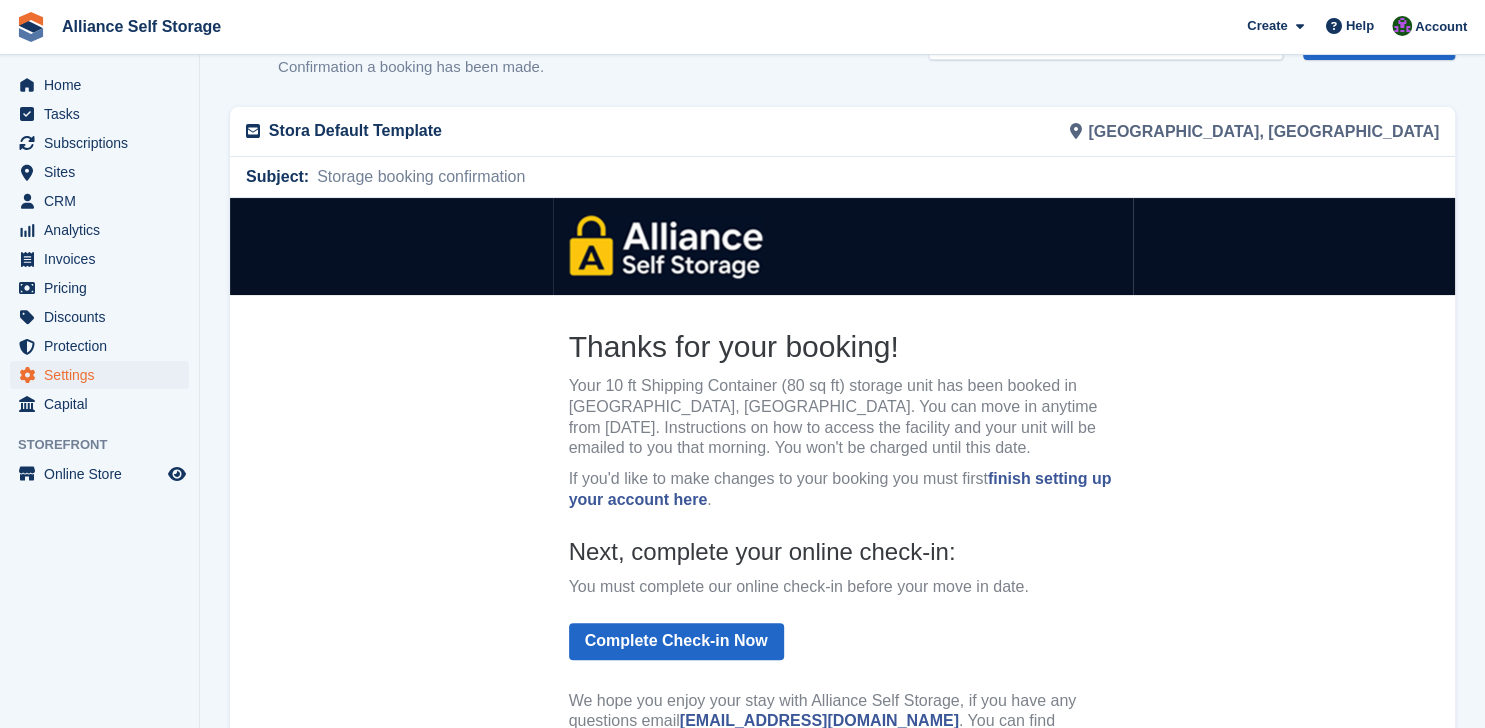 scroll, scrollTop: 0, scrollLeft: 0, axis: both 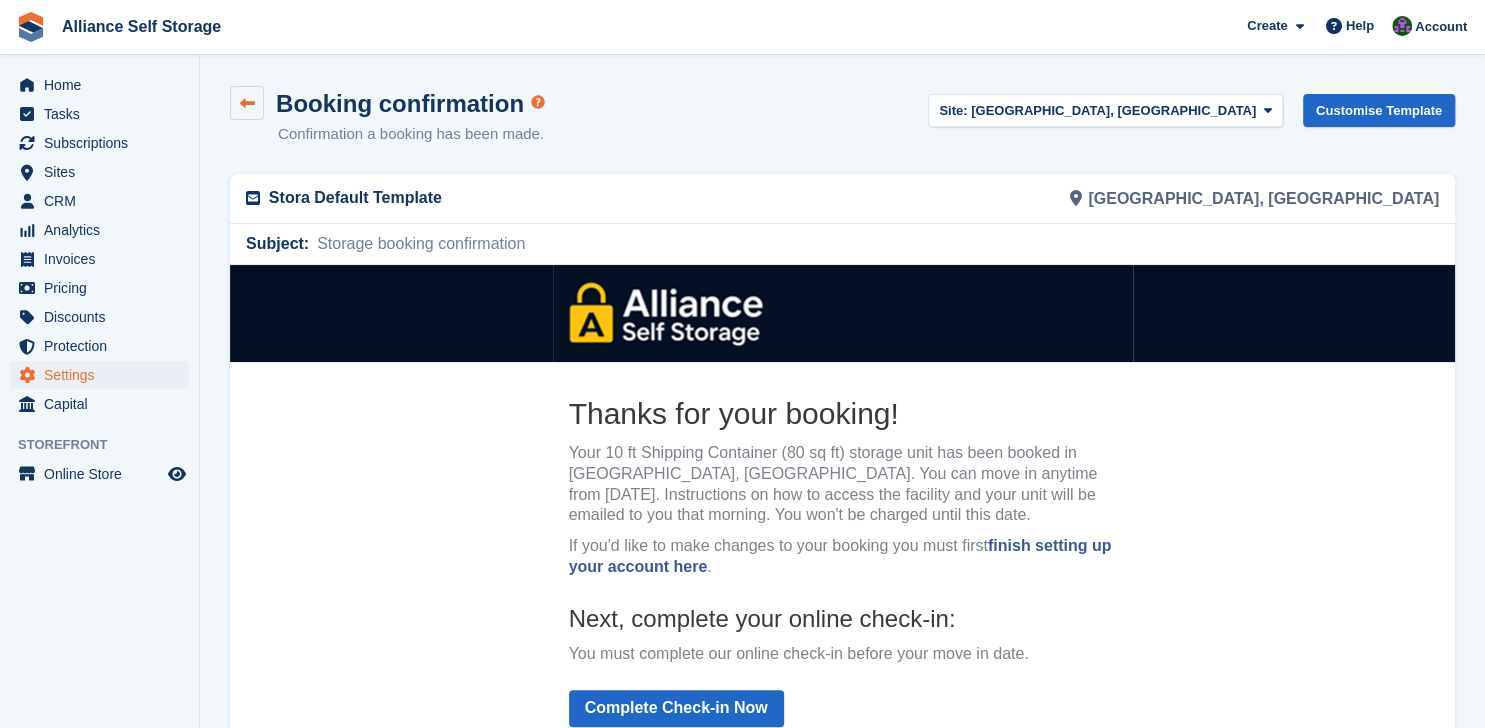 click at bounding box center [247, 103] 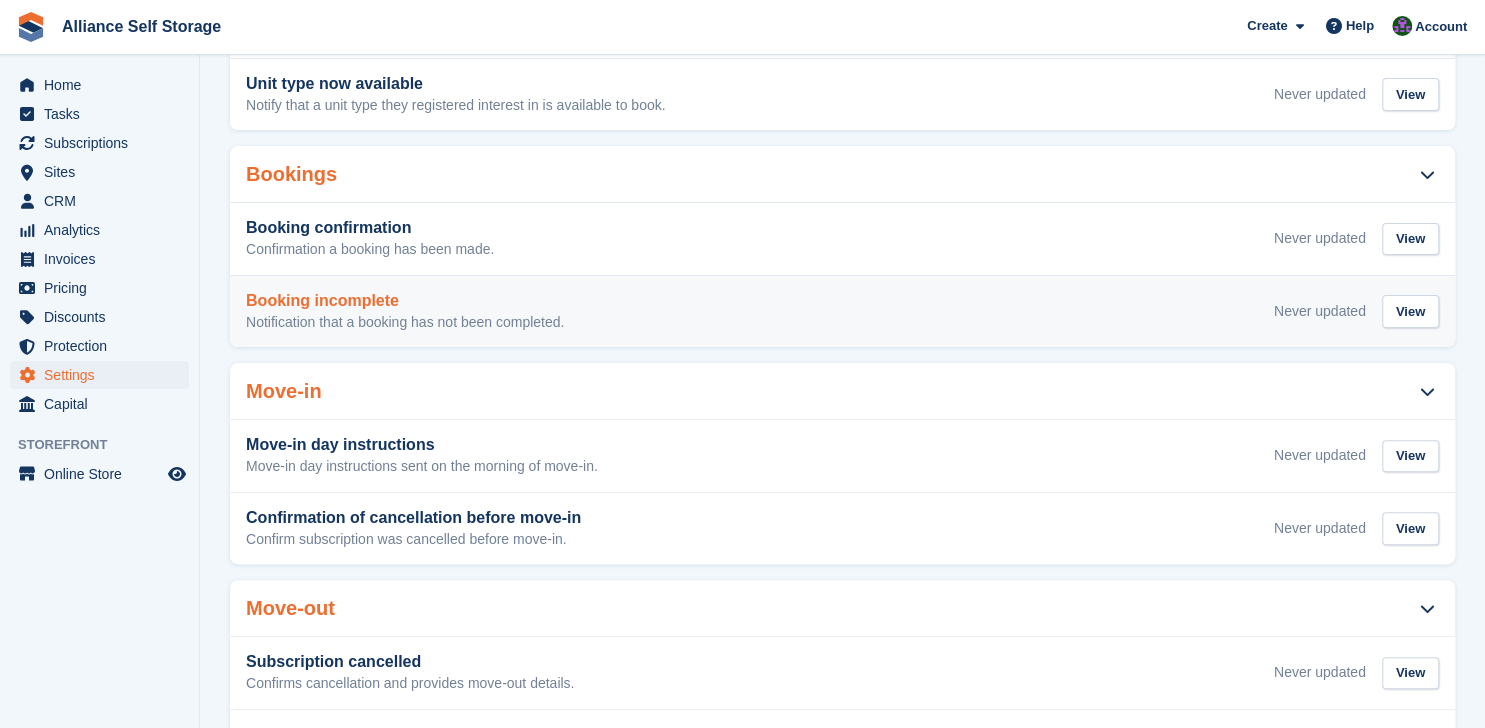 scroll, scrollTop: 200, scrollLeft: 0, axis: vertical 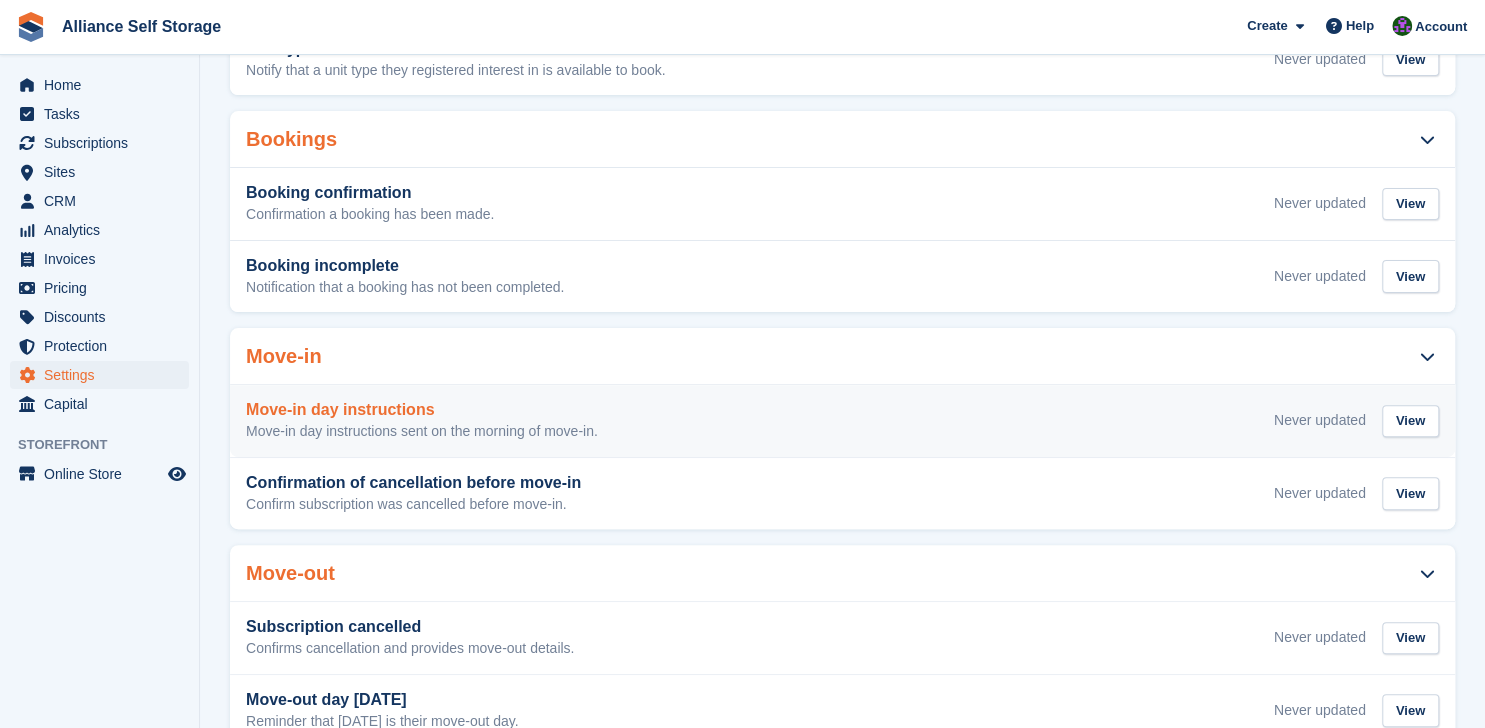 click on "Move-in day instructions
Move-in day instructions sent on the morning of move-in.
Never updated
View" at bounding box center (842, 421) 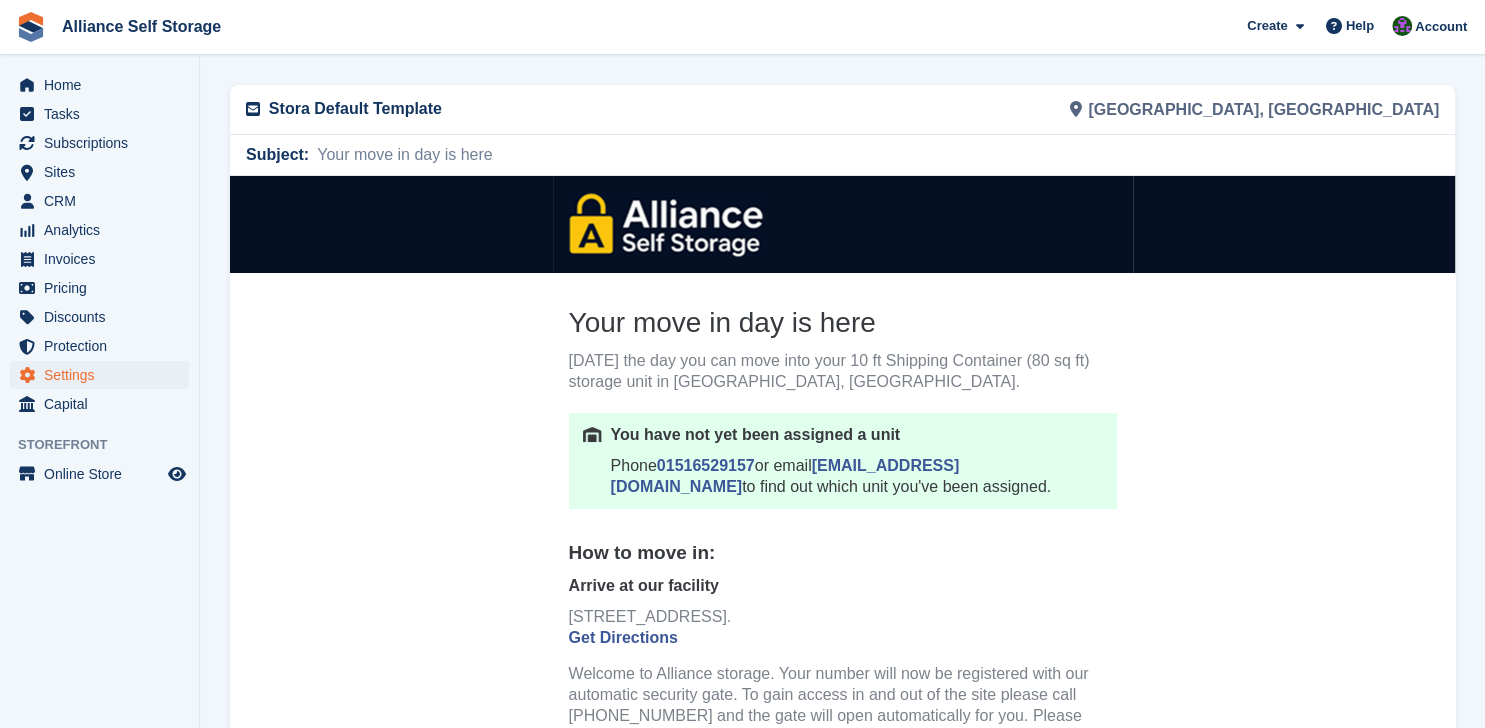scroll, scrollTop: 0, scrollLeft: 0, axis: both 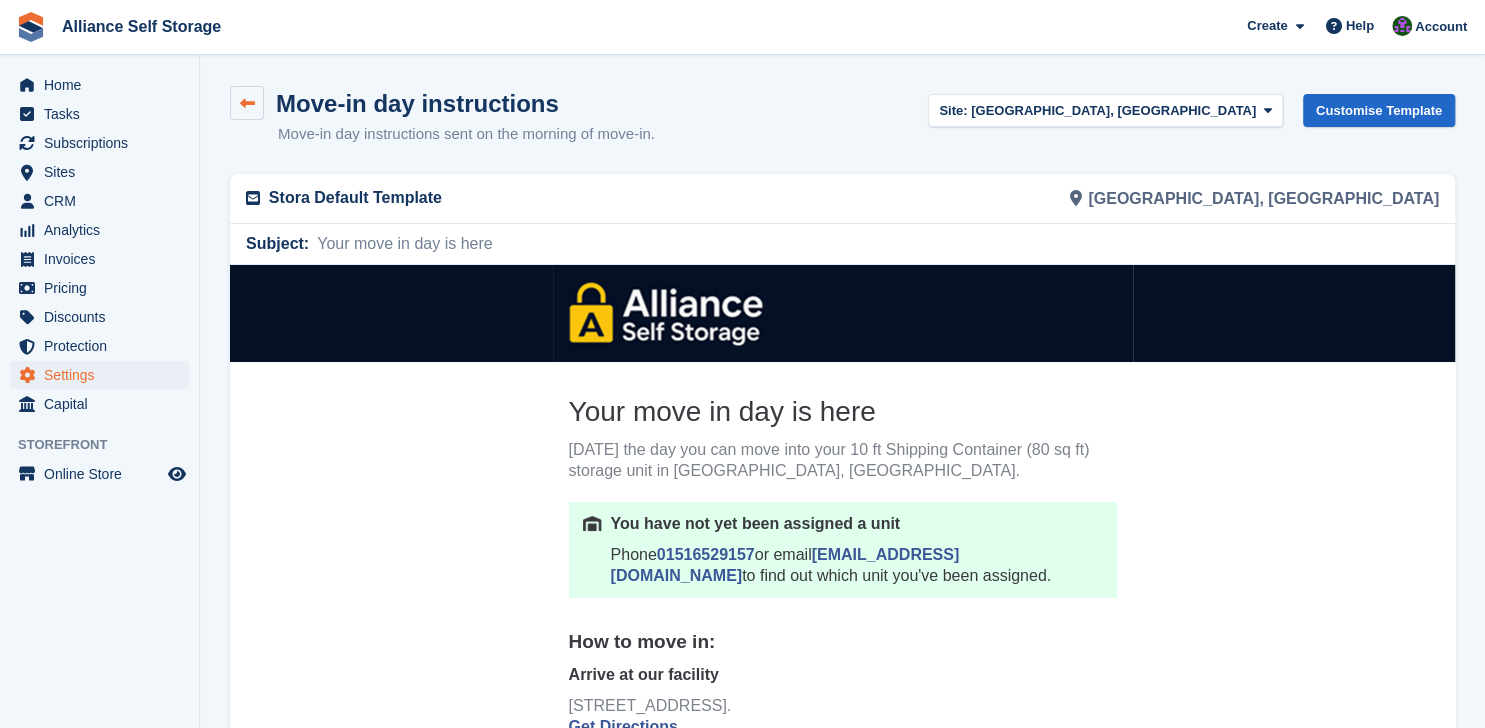 click at bounding box center (247, 103) 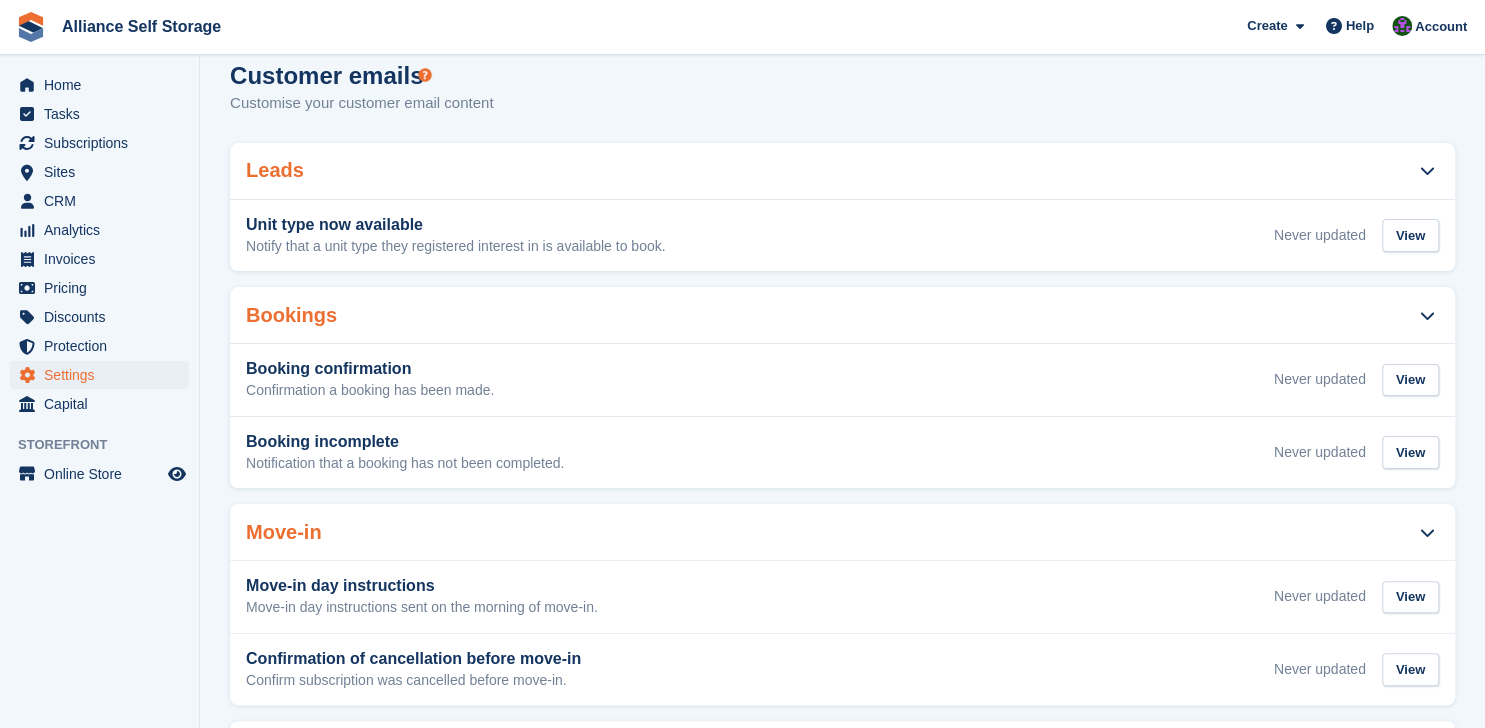 scroll, scrollTop: 0, scrollLeft: 0, axis: both 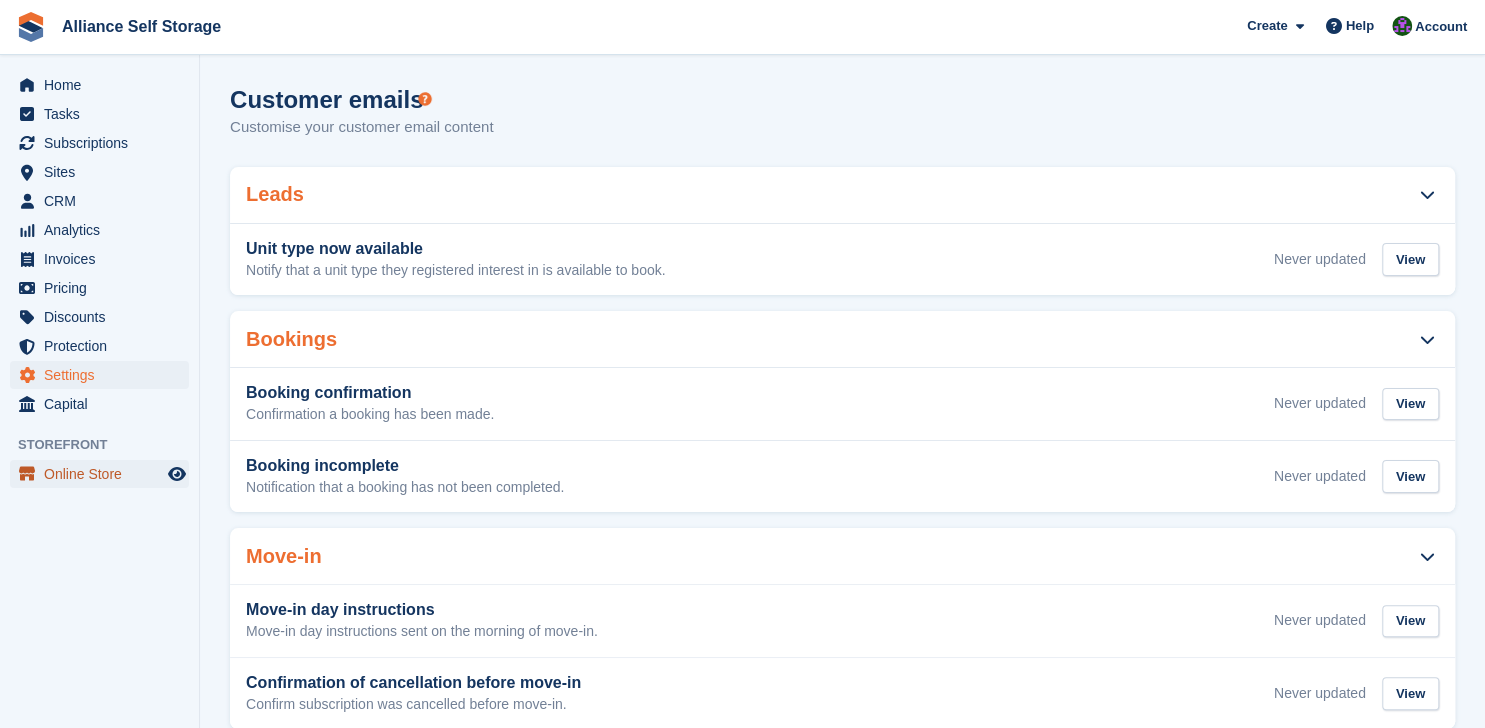click on "Online Store" at bounding box center (104, 474) 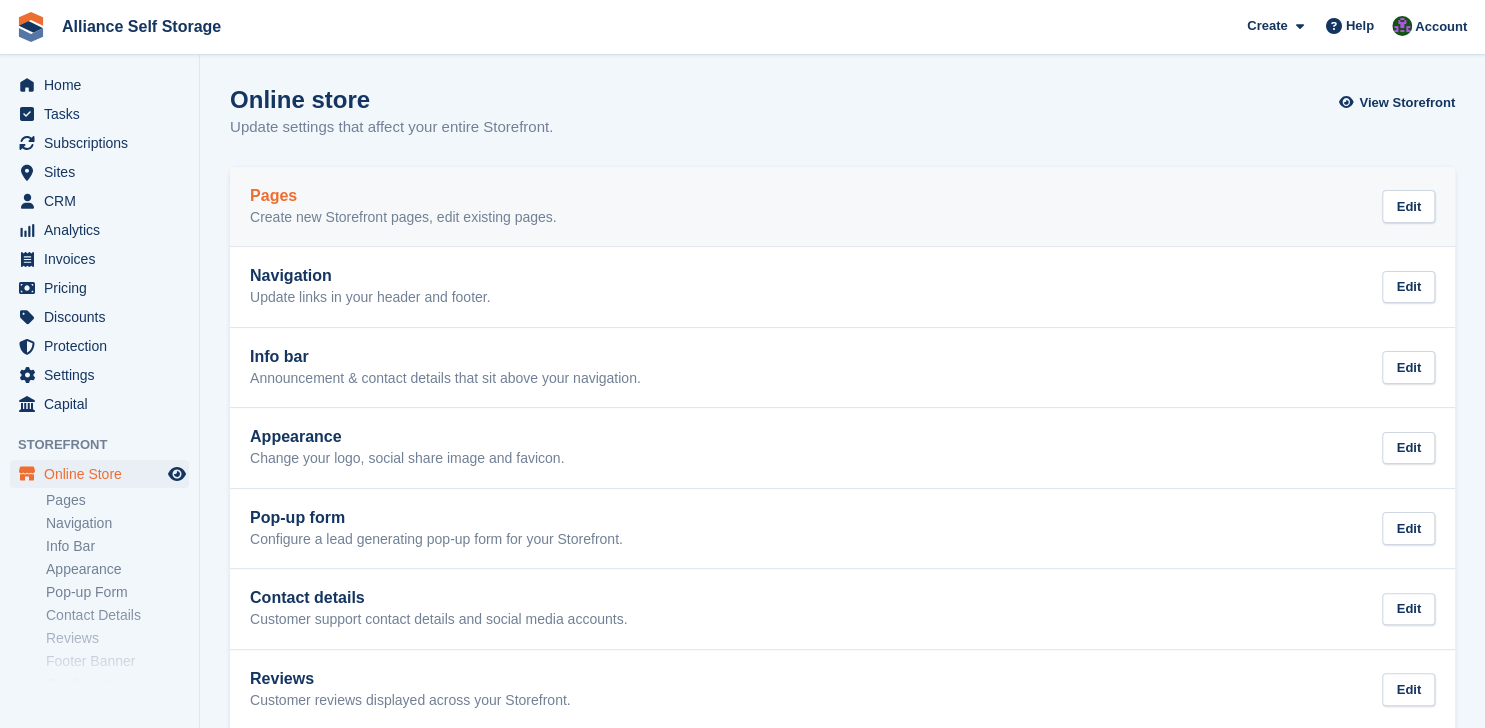 click on "Create new Storefront pages, edit existing pages." at bounding box center [403, 218] 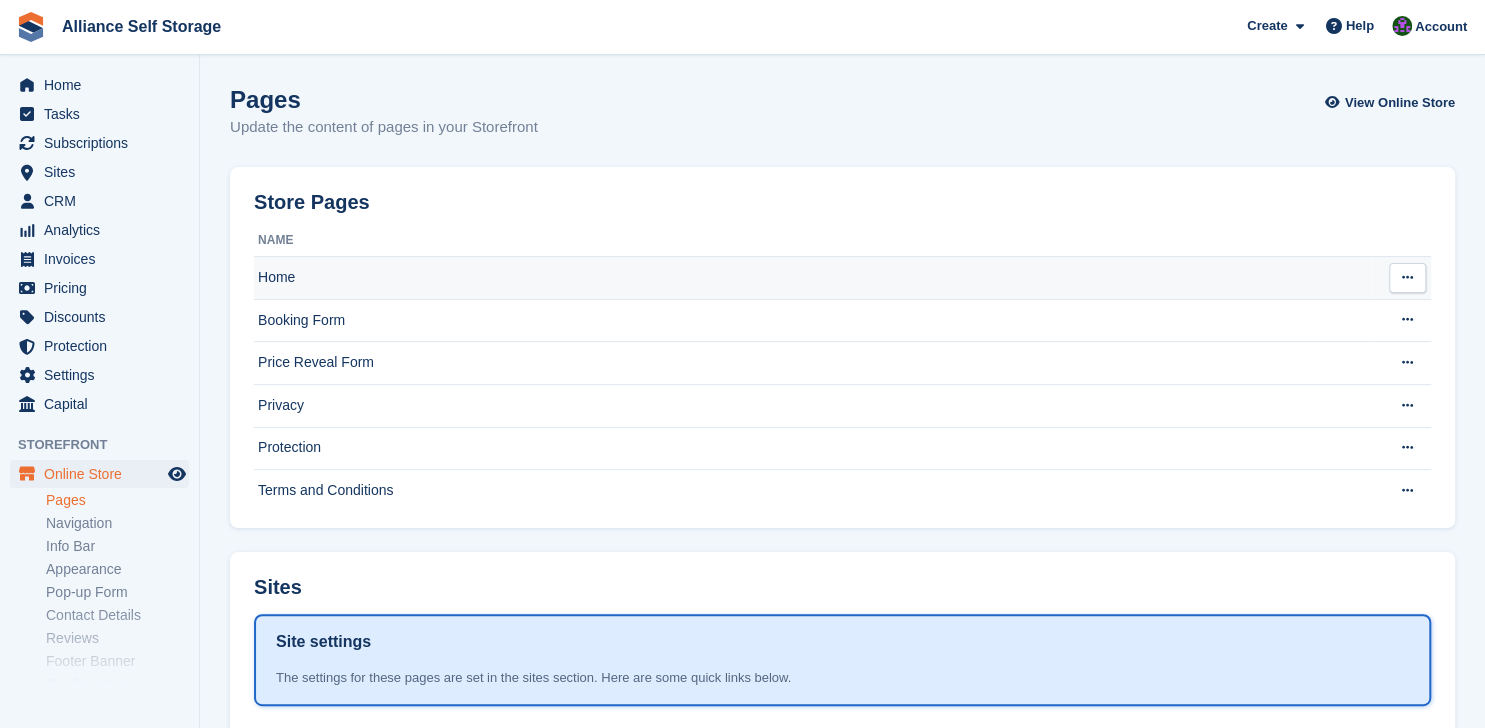 click on "Home" at bounding box center (813, 278) 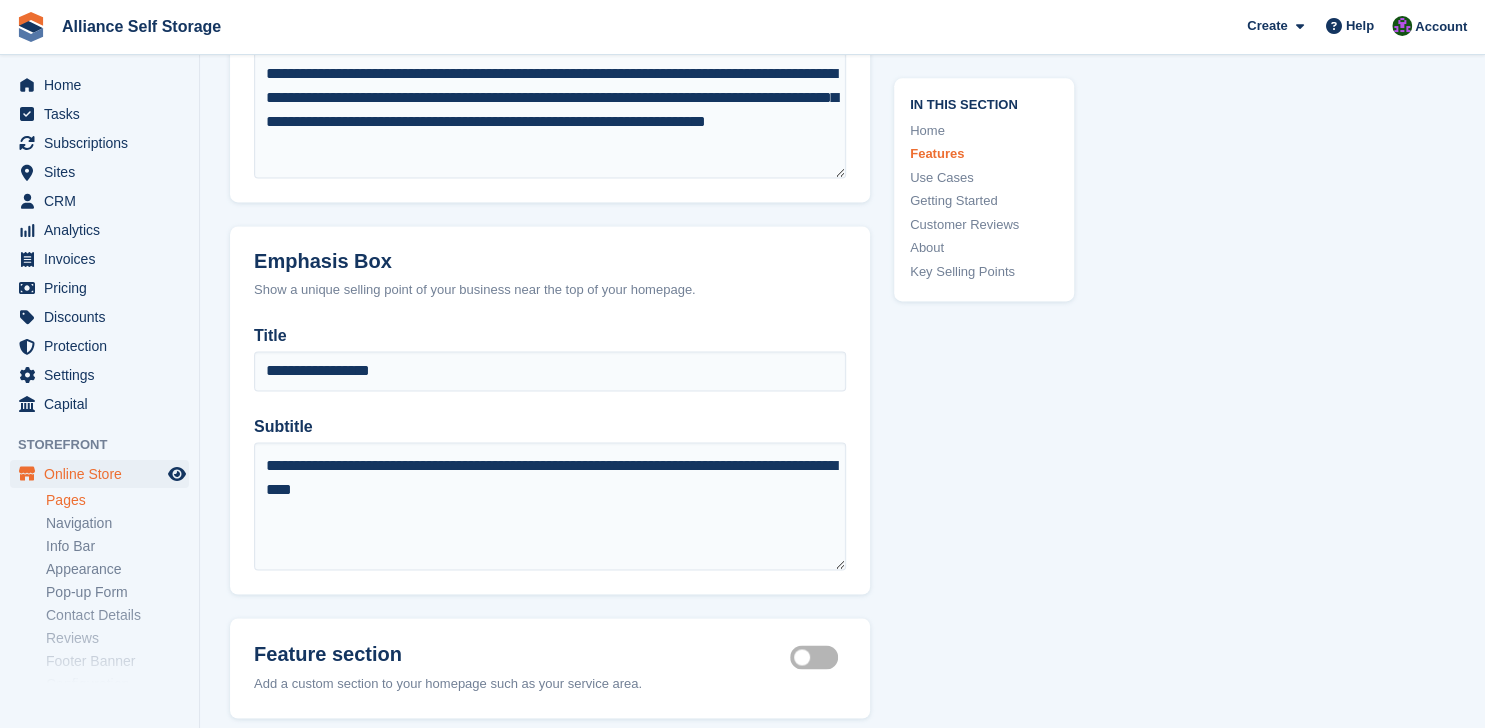 scroll, scrollTop: 1100, scrollLeft: 0, axis: vertical 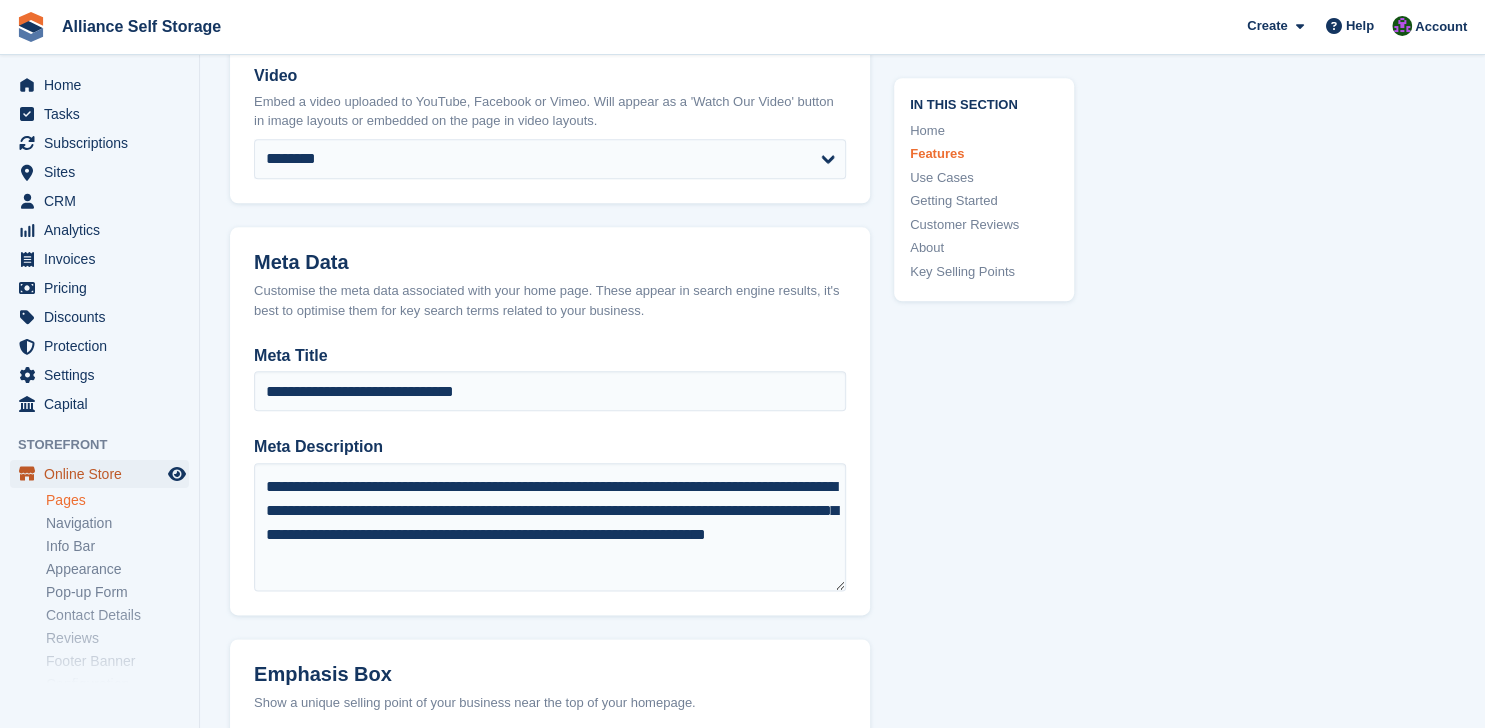 click on "Online Store" at bounding box center (104, 474) 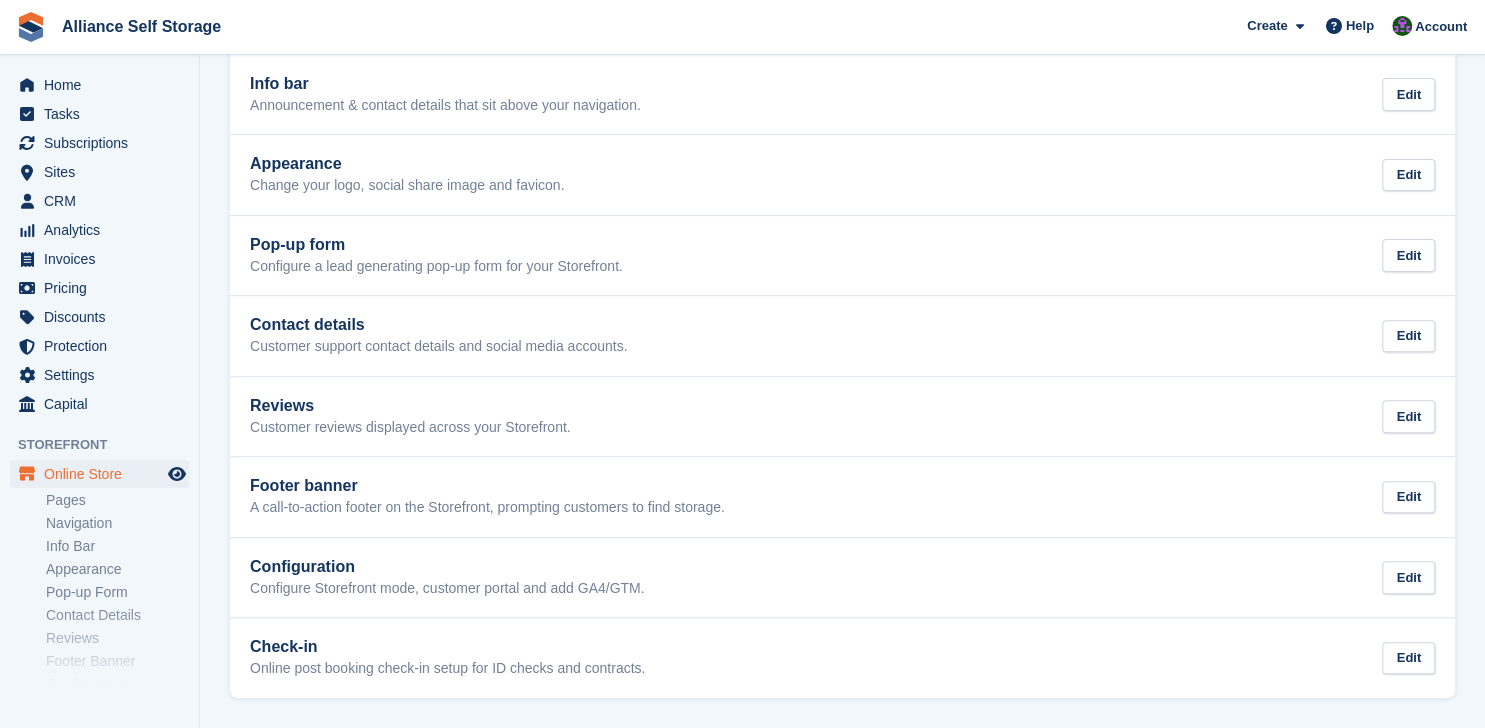 scroll, scrollTop: 0, scrollLeft: 0, axis: both 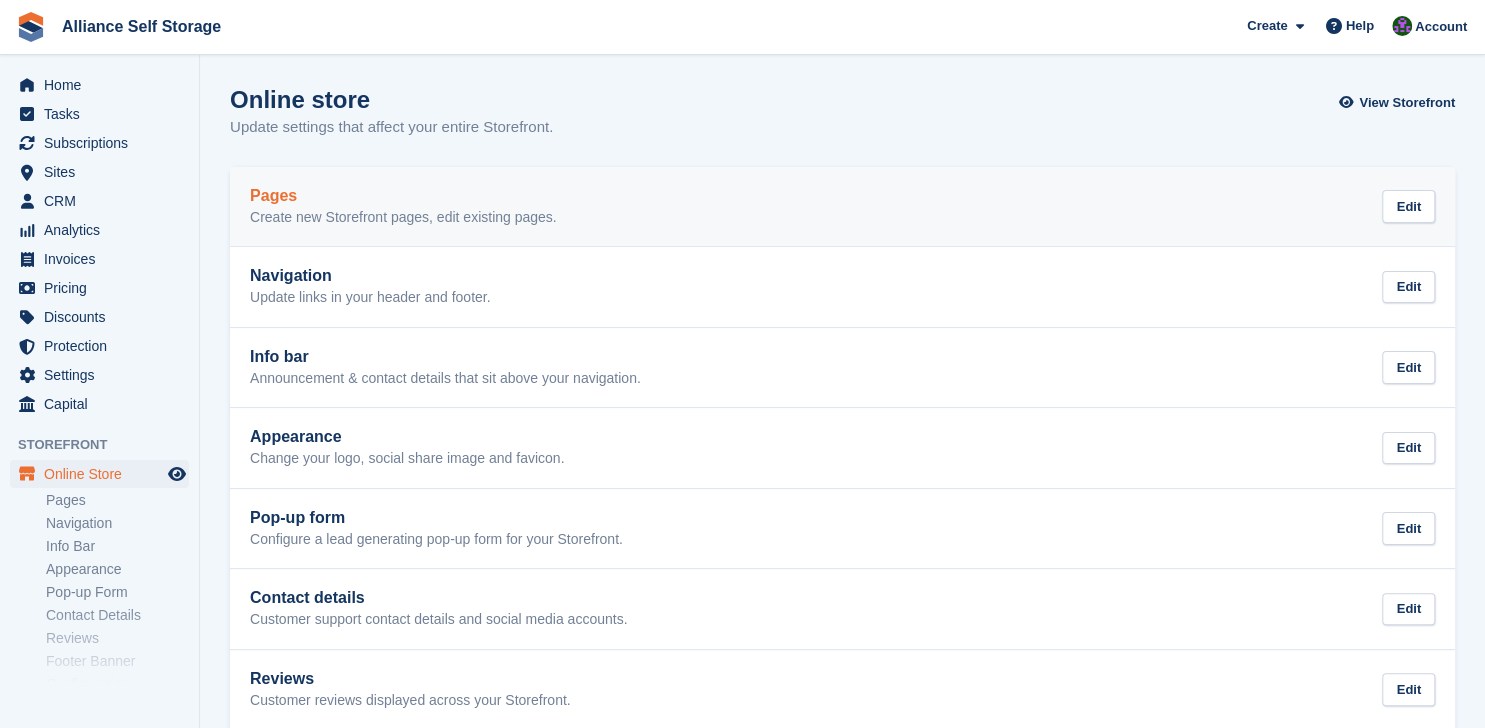 click on "Pages
Create new Storefront pages, edit existing pages.
Edit" at bounding box center (842, 207) 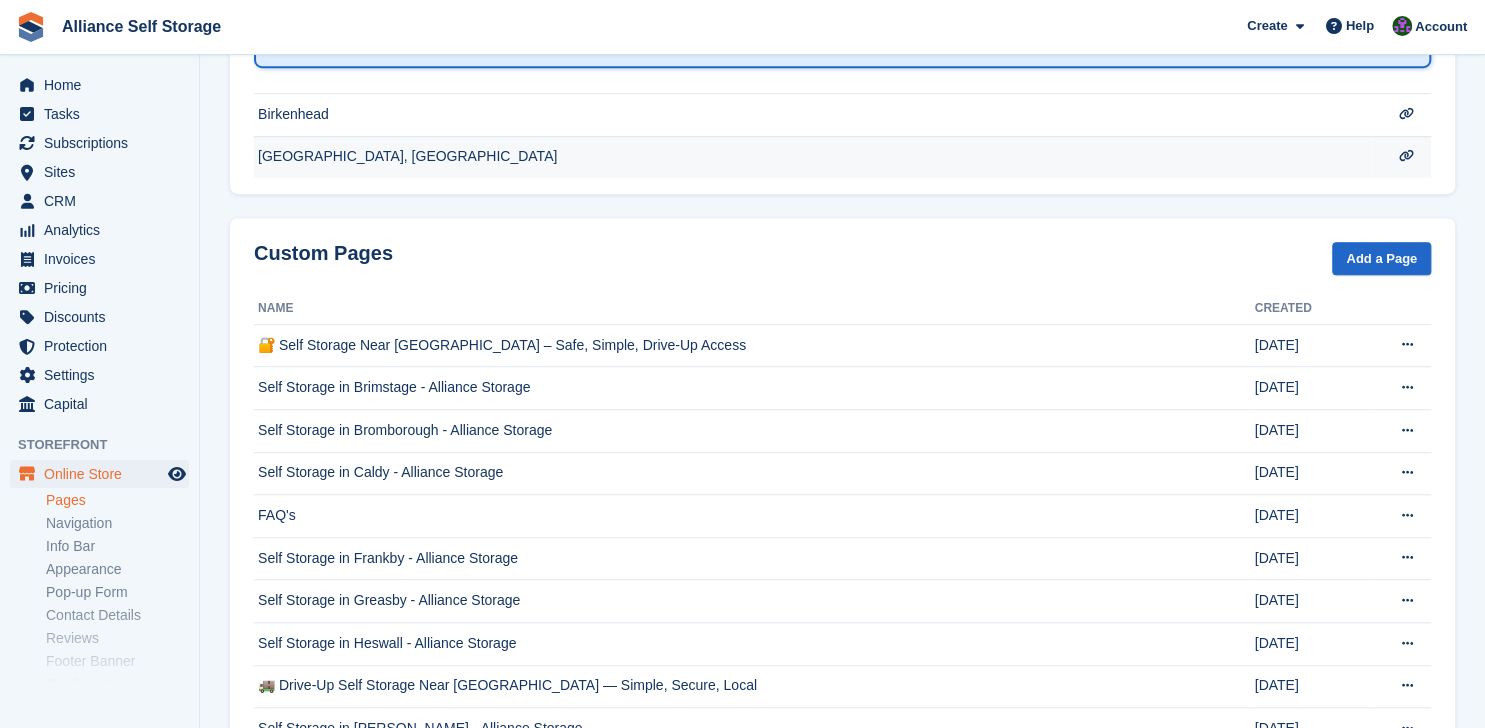 scroll, scrollTop: 500, scrollLeft: 0, axis: vertical 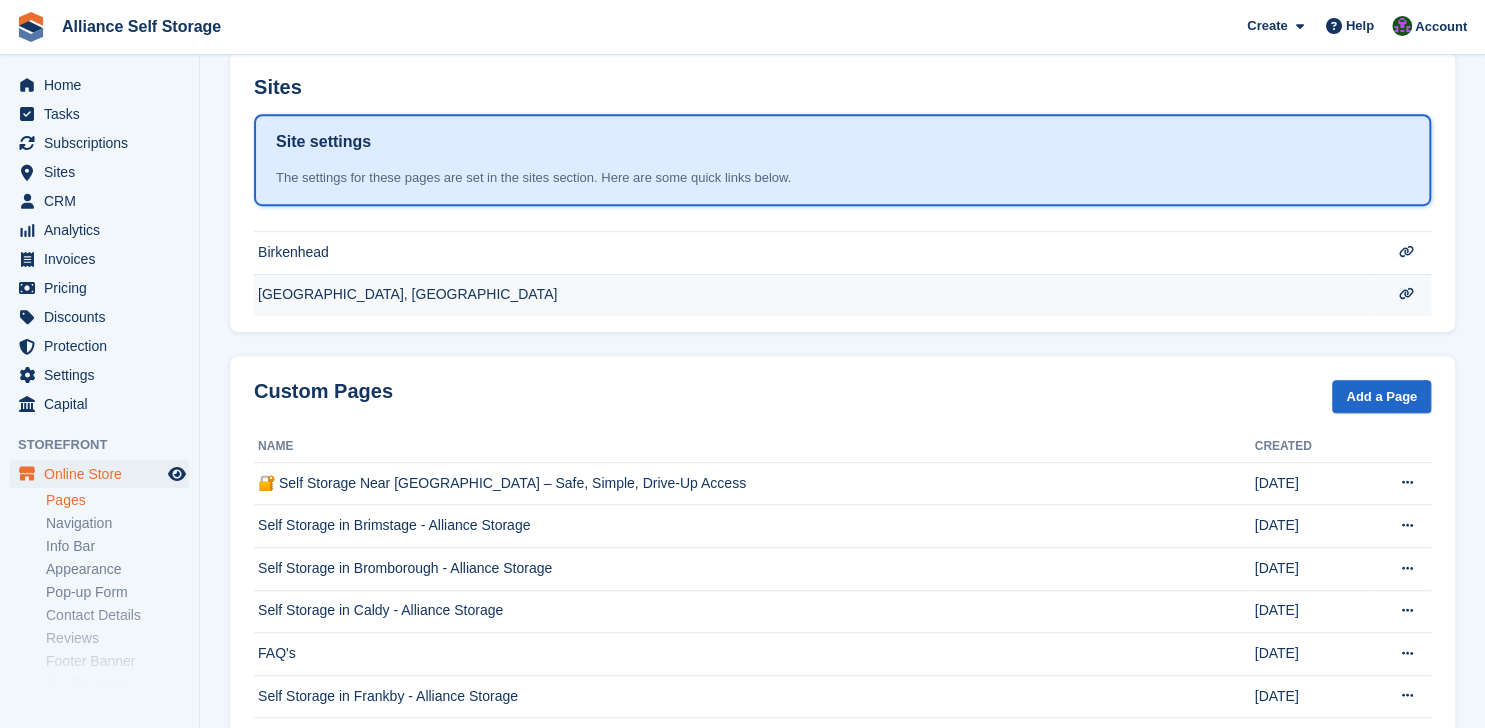 click on "[GEOGRAPHIC_DATA], [GEOGRAPHIC_DATA]" at bounding box center (813, -180) 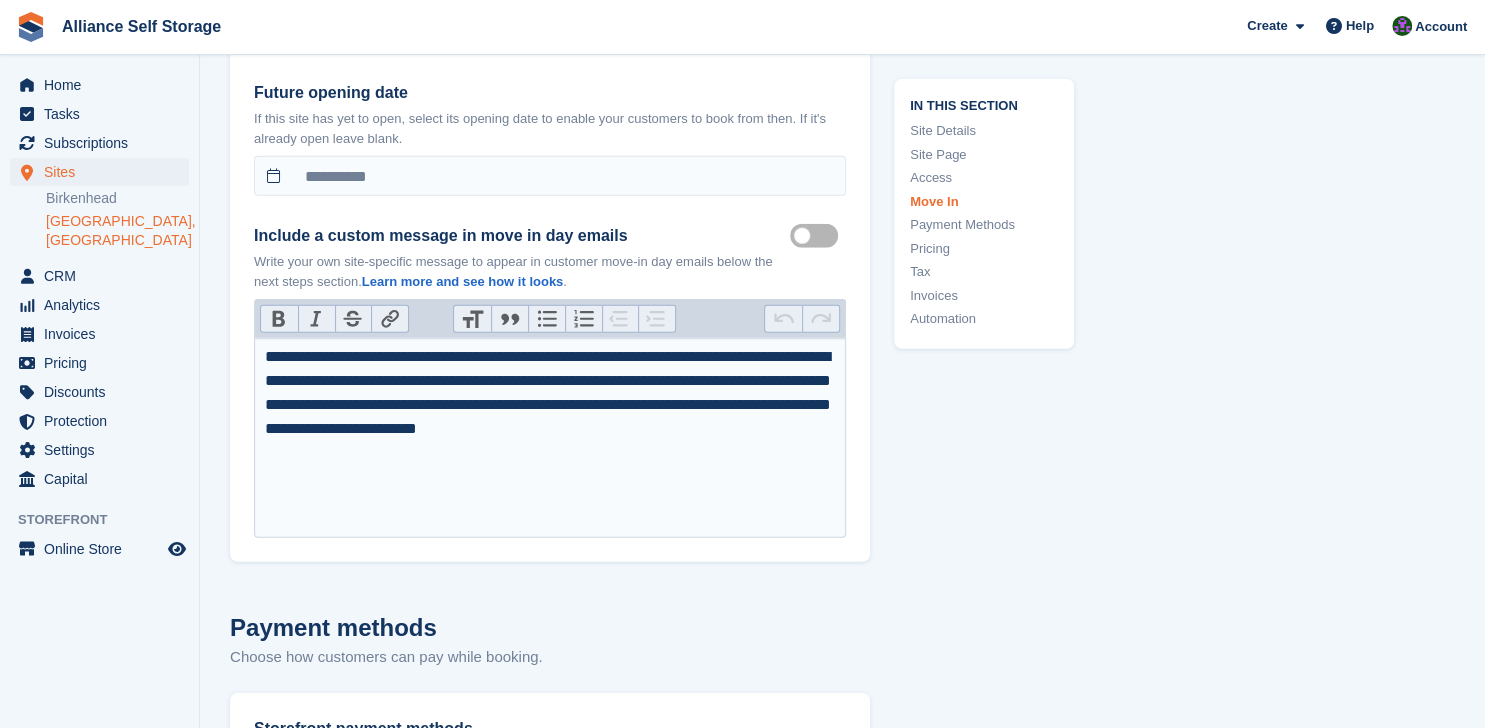 scroll, scrollTop: 7400, scrollLeft: 0, axis: vertical 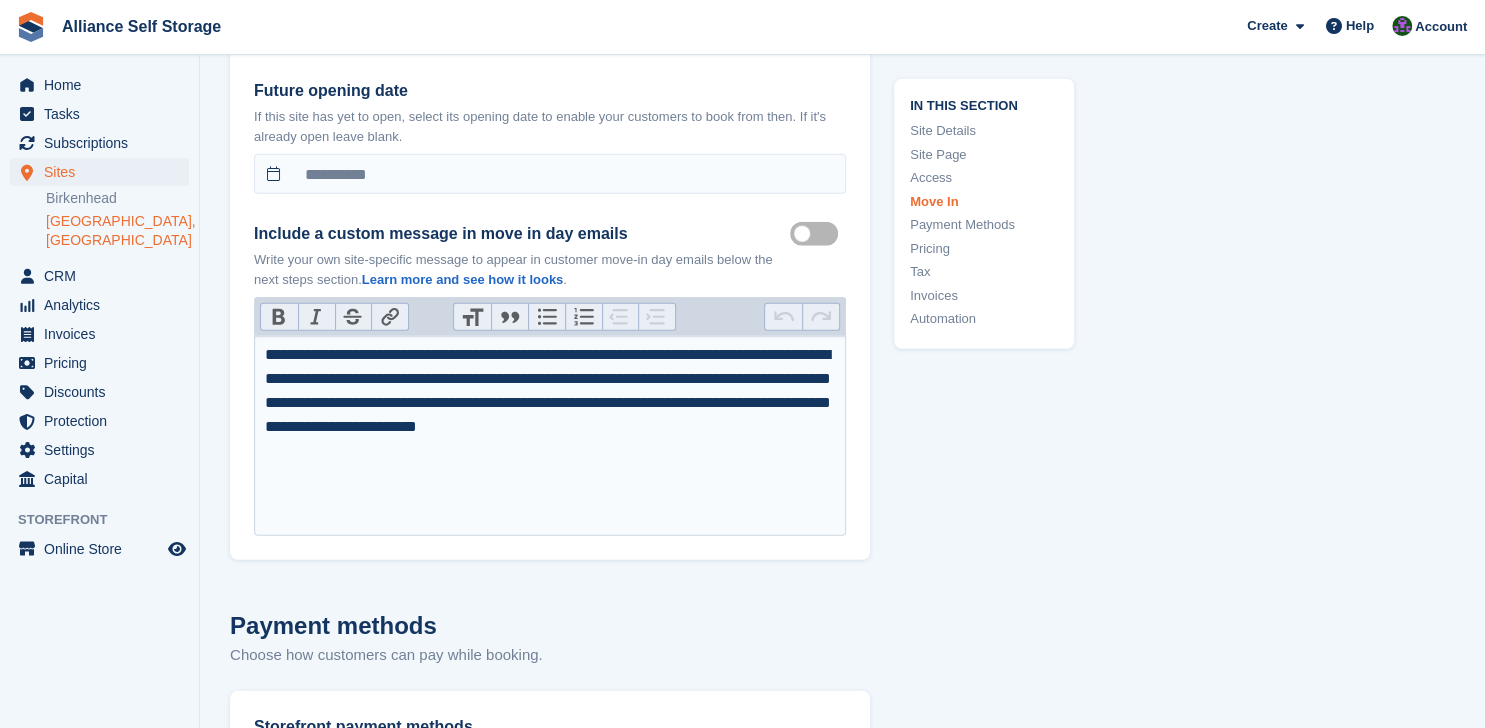 click on "**********" at bounding box center (550, 403) 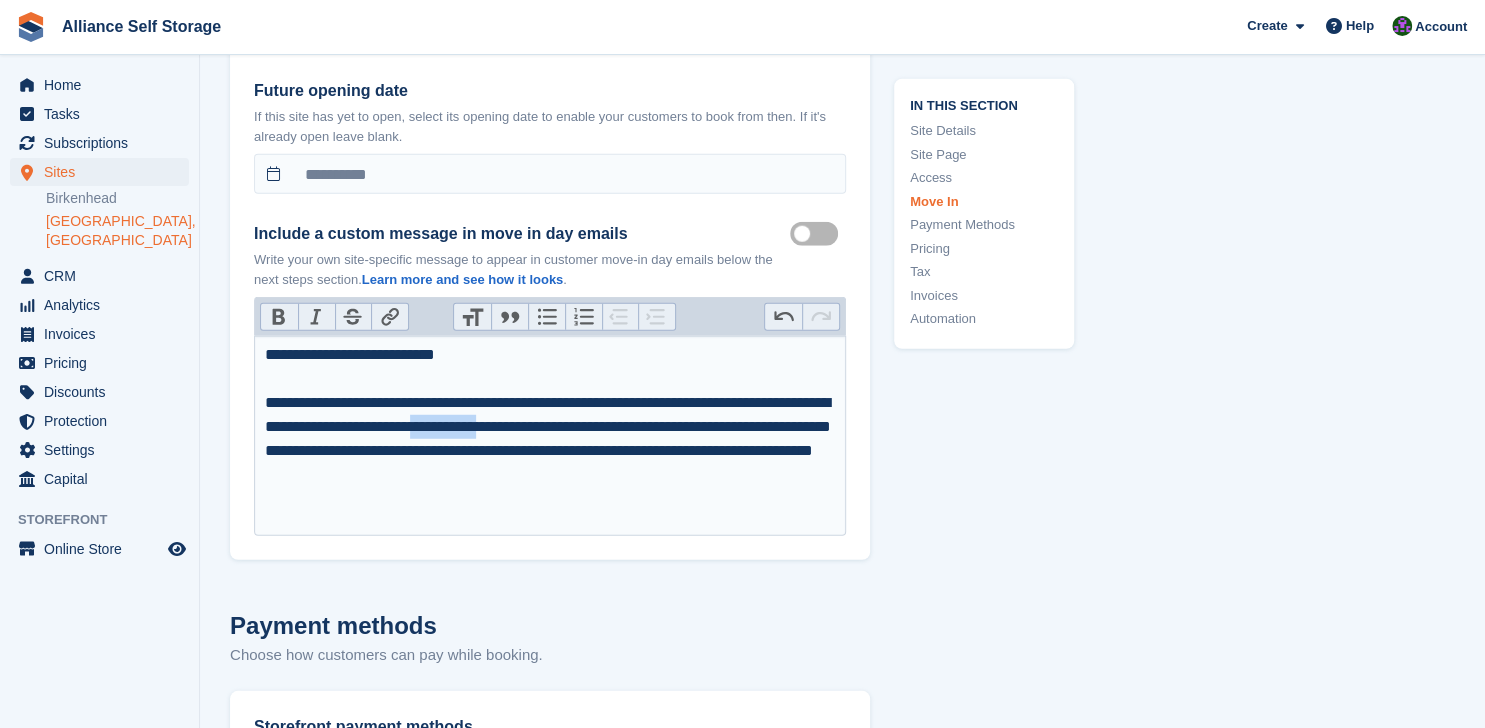 drag, startPoint x: 542, startPoint y: 445, endPoint x: 637, endPoint y: 441, distance: 95.084175 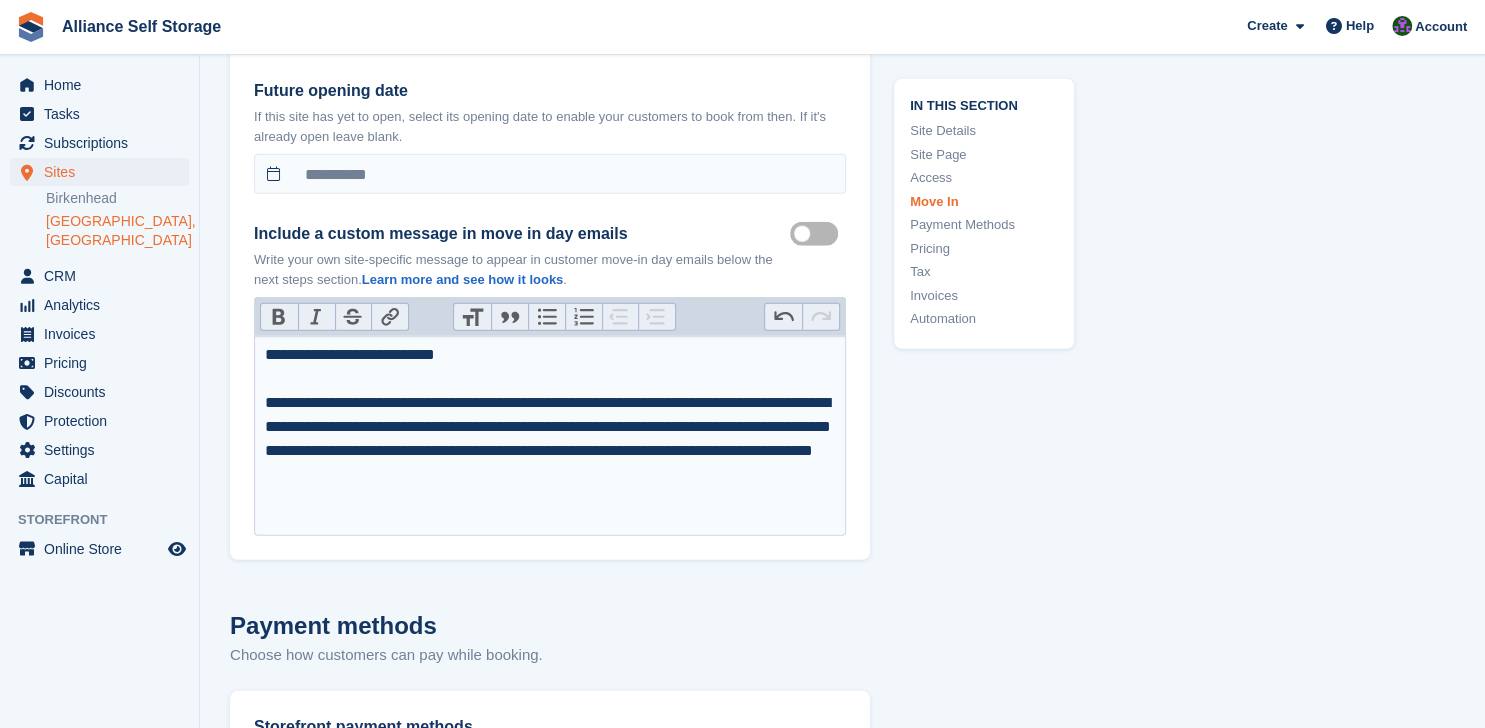 click on "Bold" at bounding box center [279, 317] 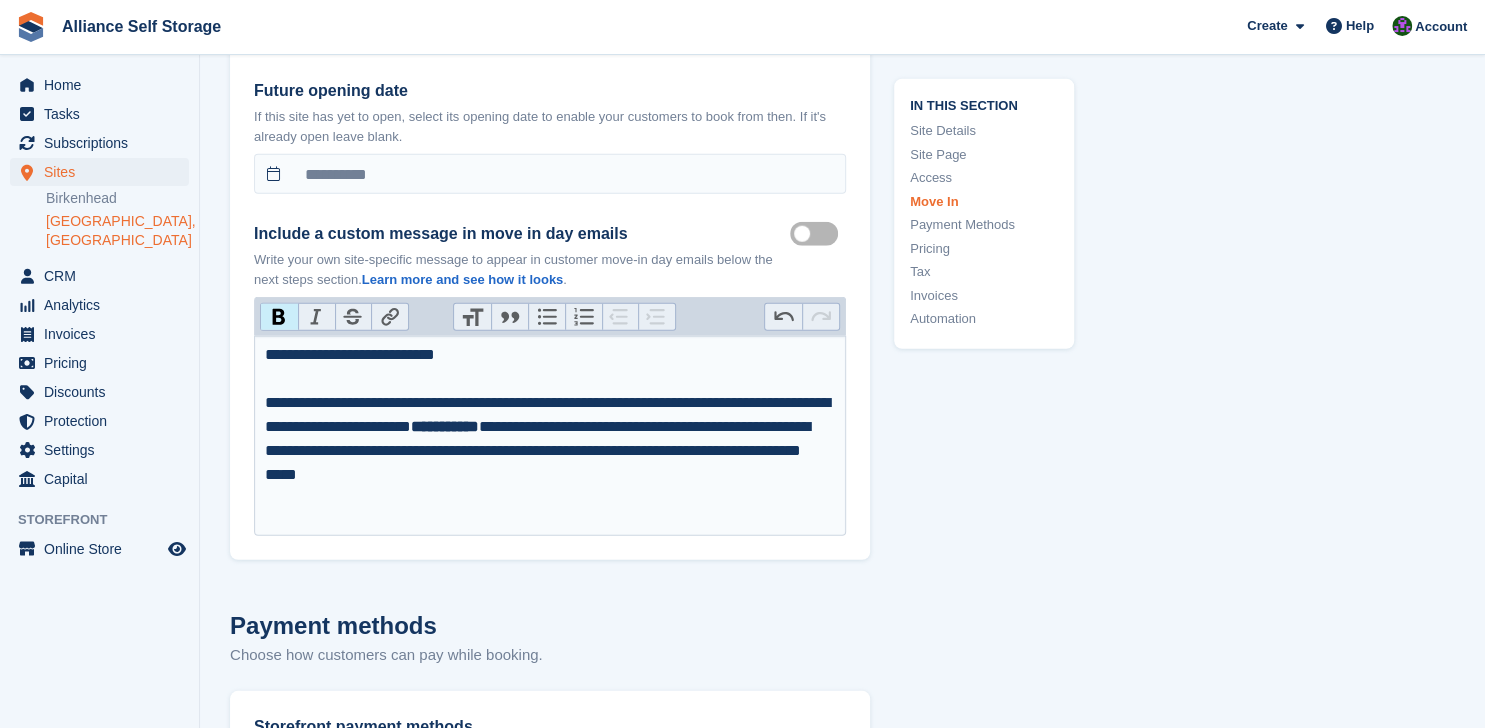 click on "**********" at bounding box center [550, 436] 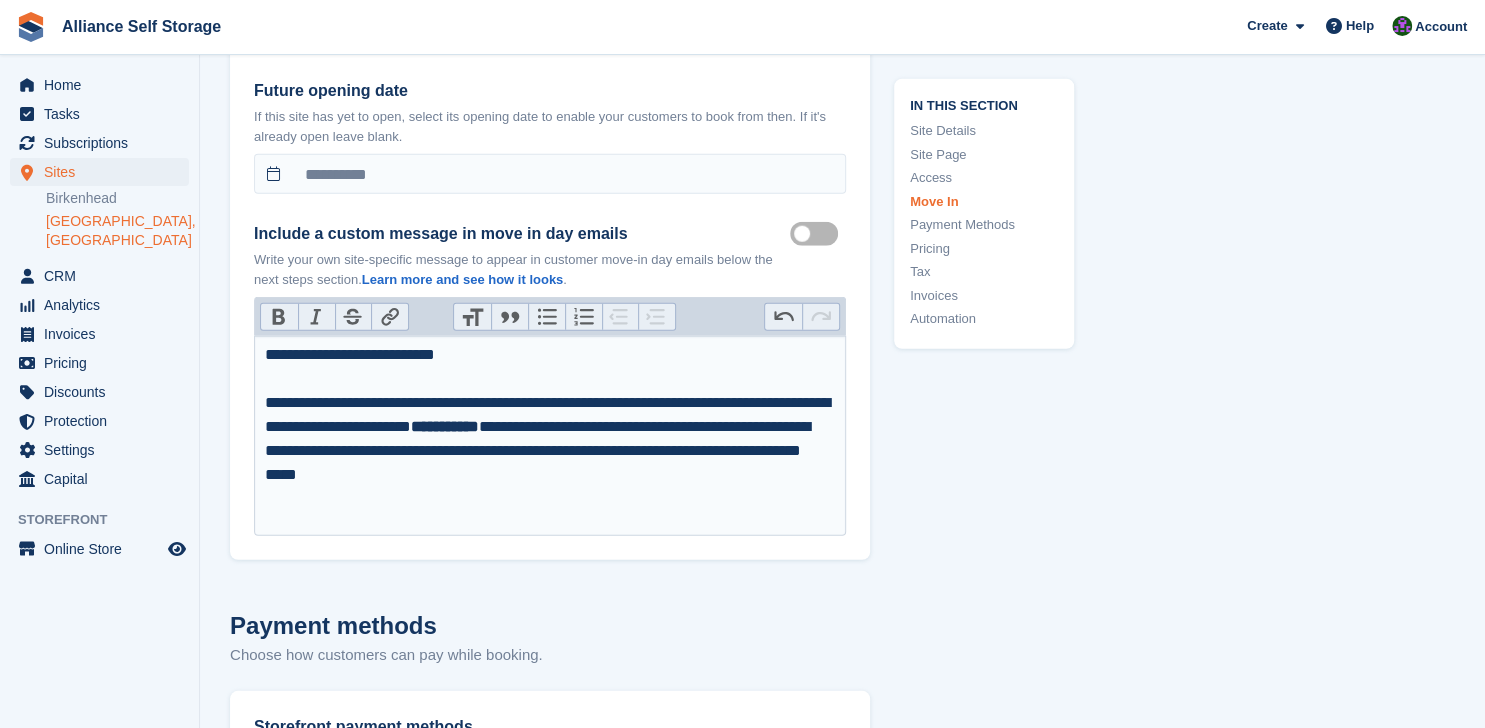 click on "**********" at bounding box center [550, 415] 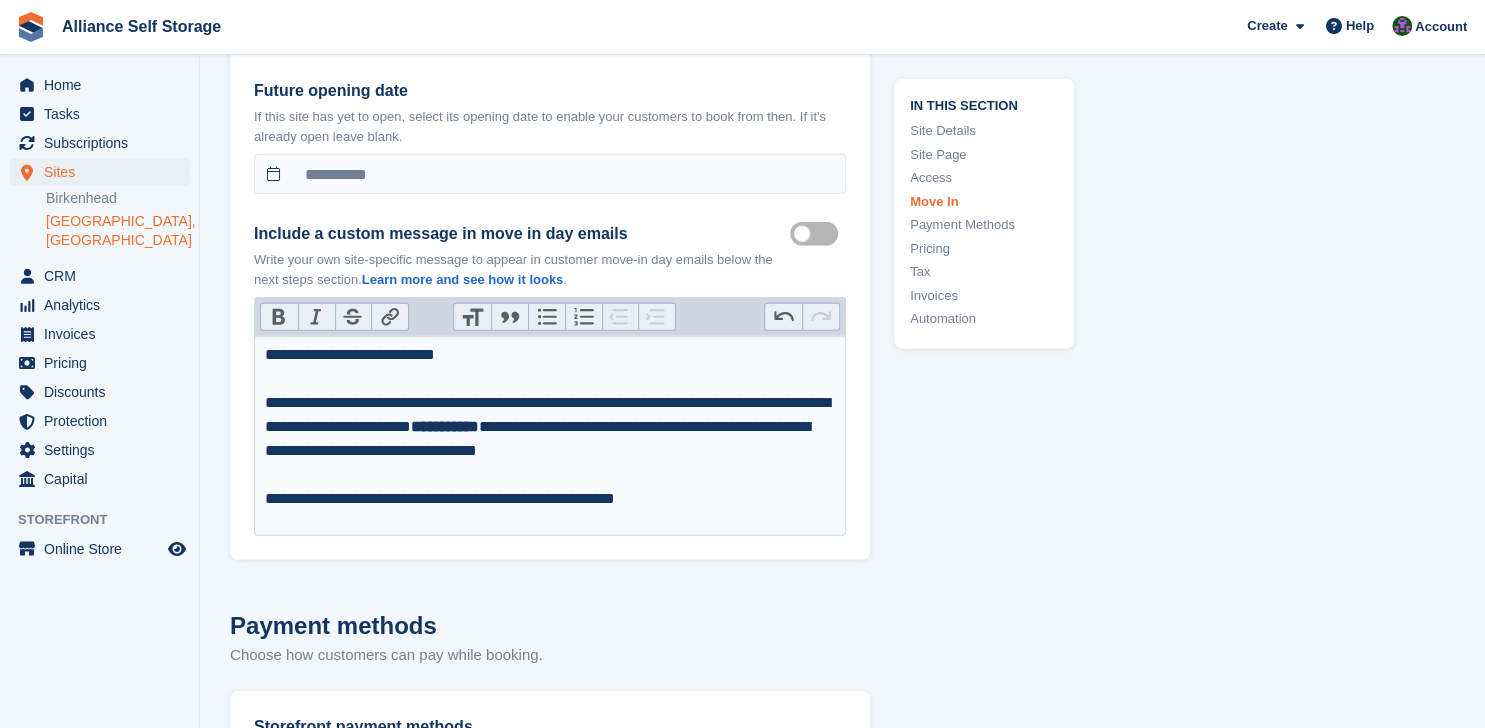 type on "**********" 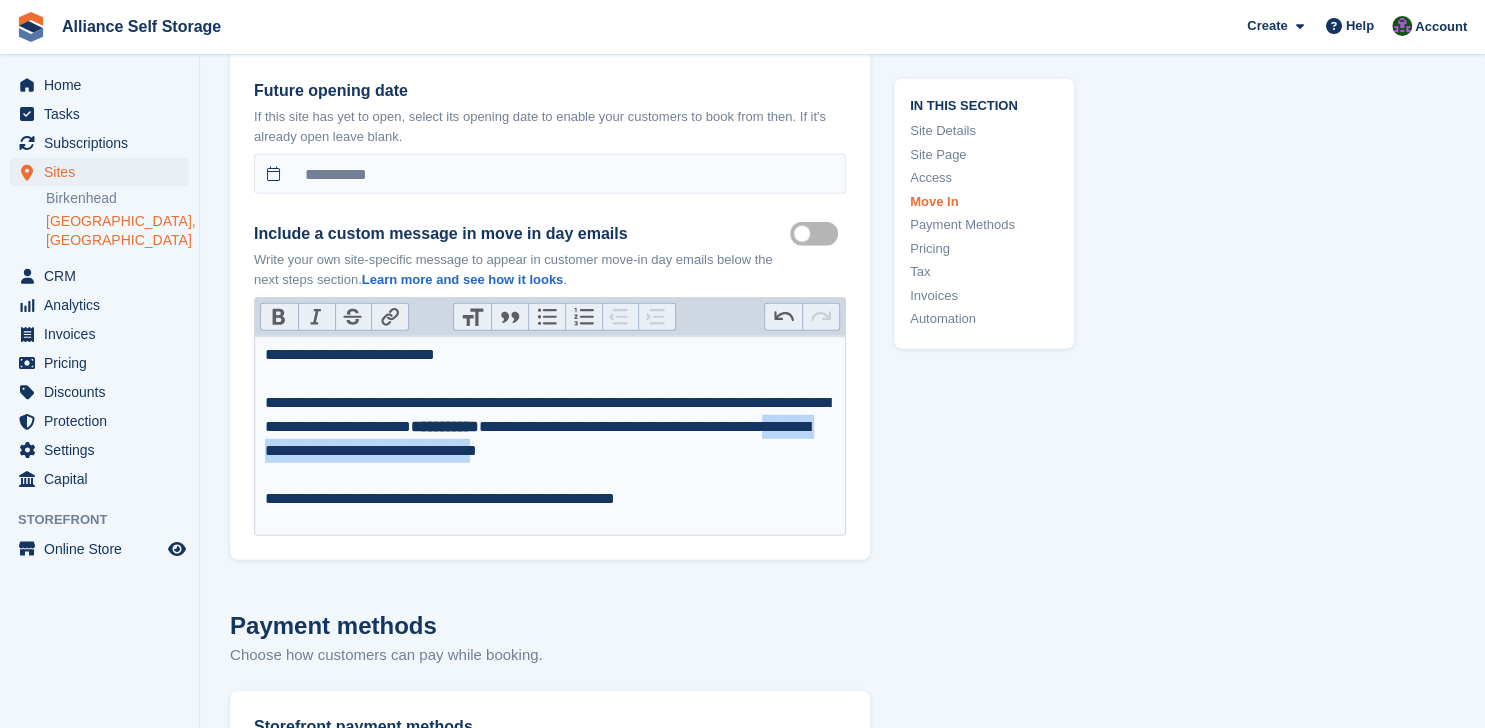 drag, startPoint x: 420, startPoint y: 467, endPoint x: 738, endPoint y: 472, distance: 318.0393 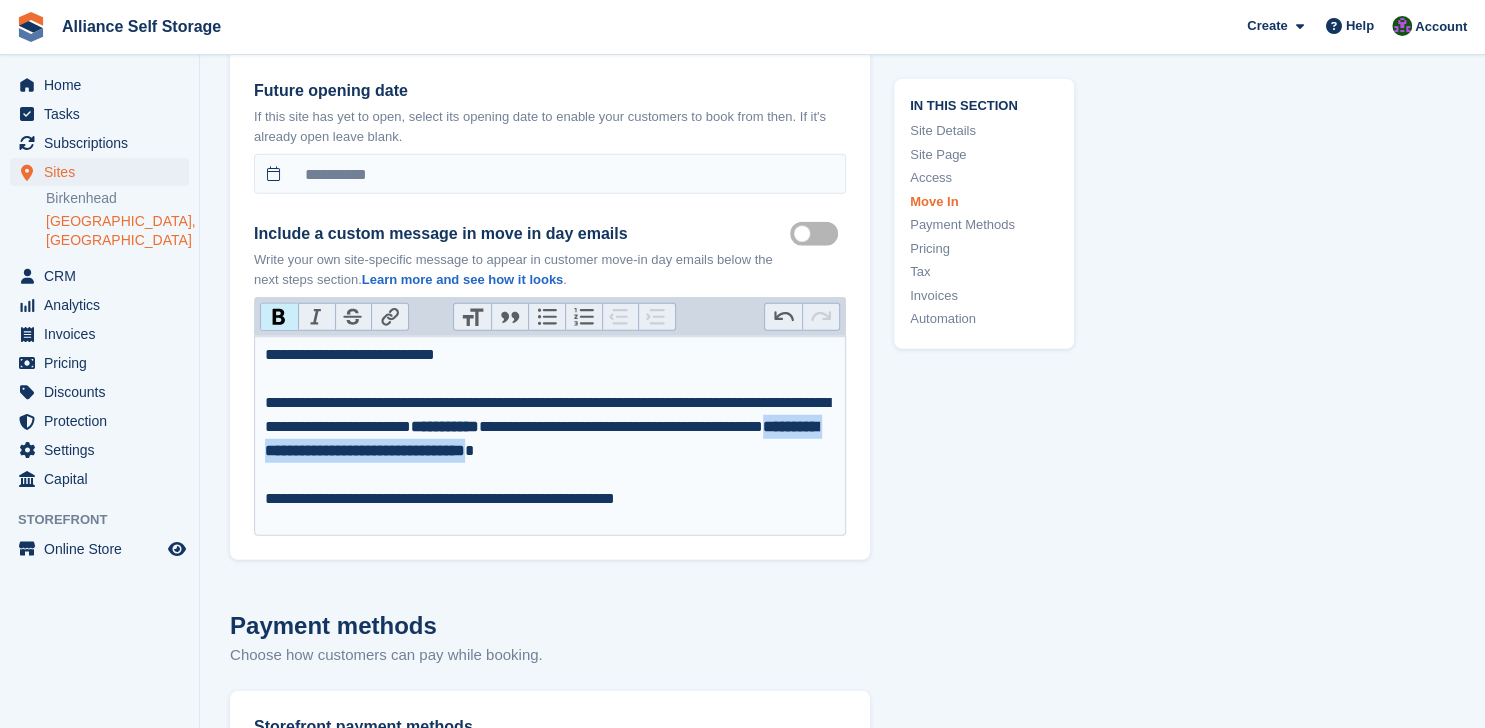 click on "Bold" at bounding box center [279, 317] 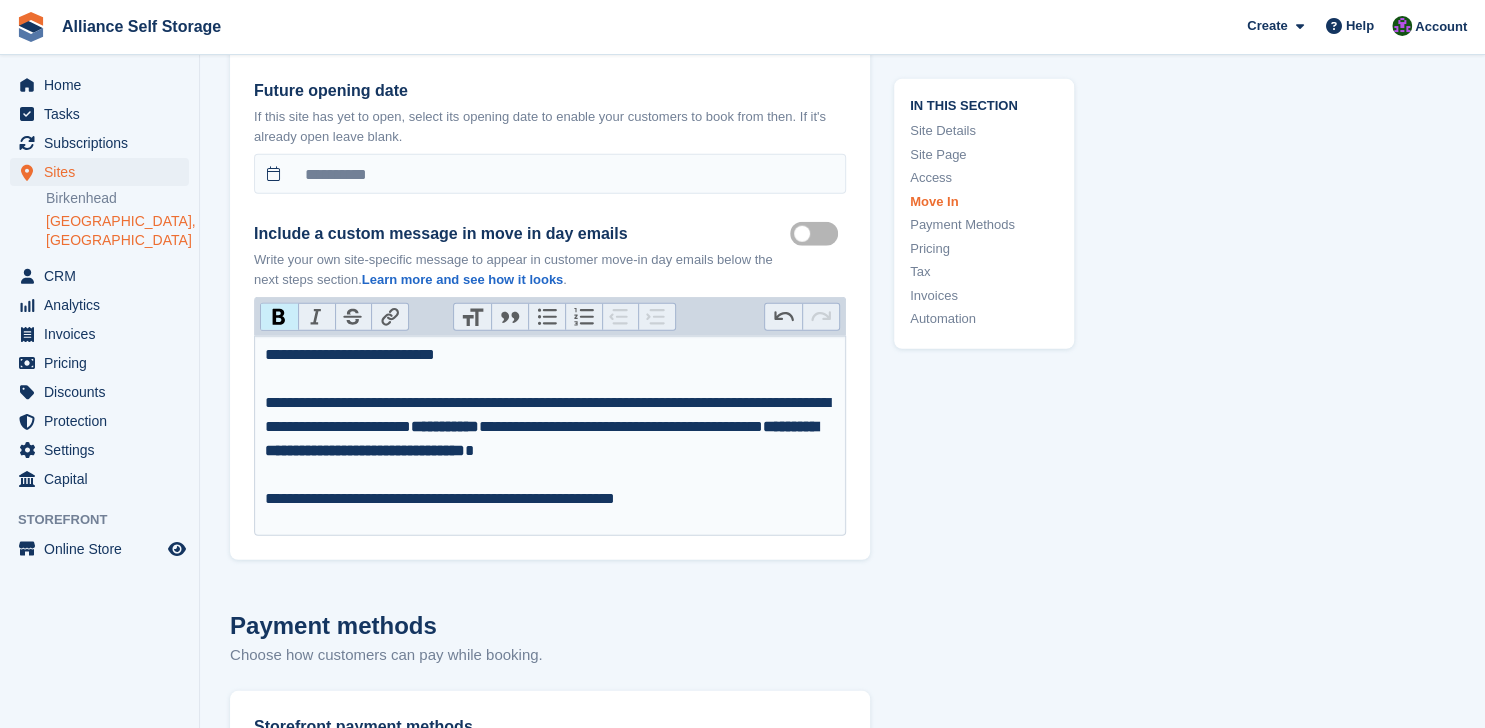 click on "**********" at bounding box center [550, 427] 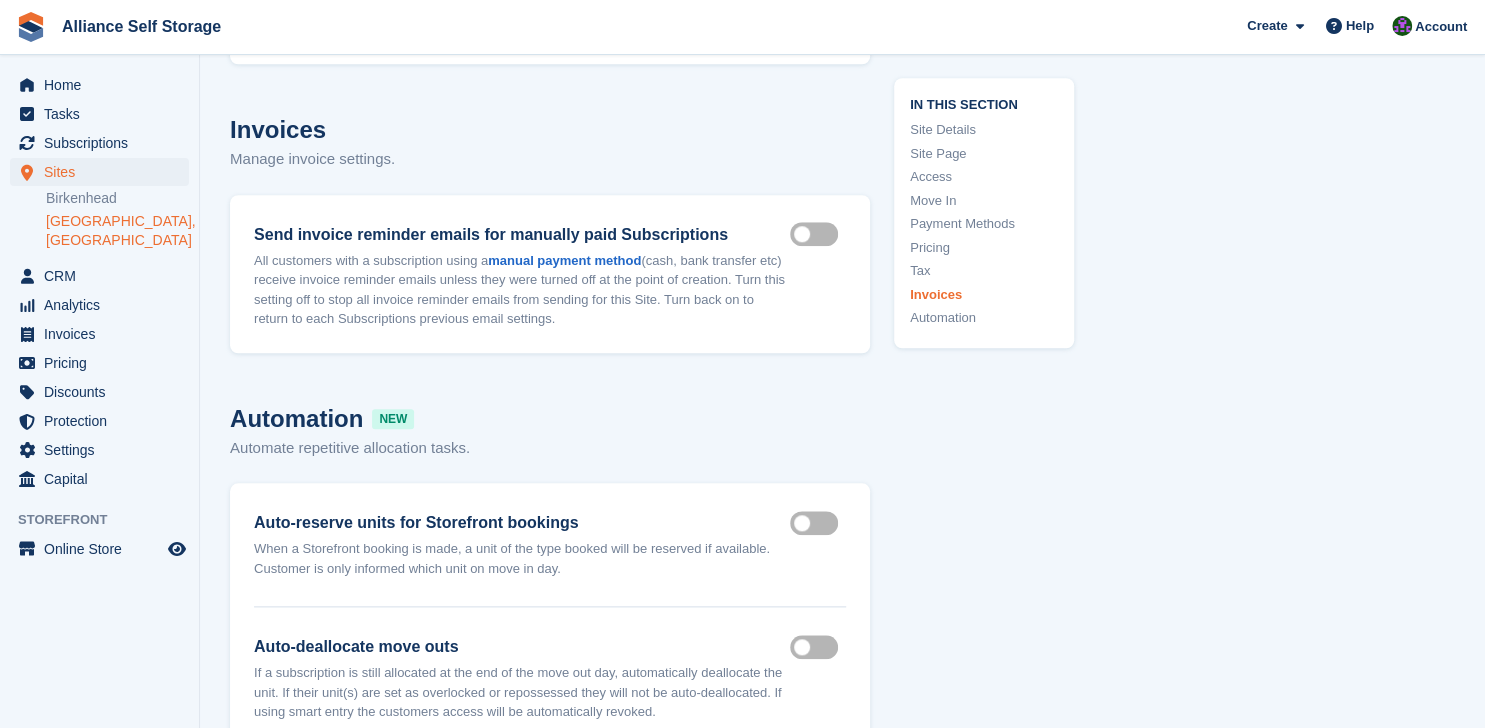 scroll, scrollTop: 10405, scrollLeft: 0, axis: vertical 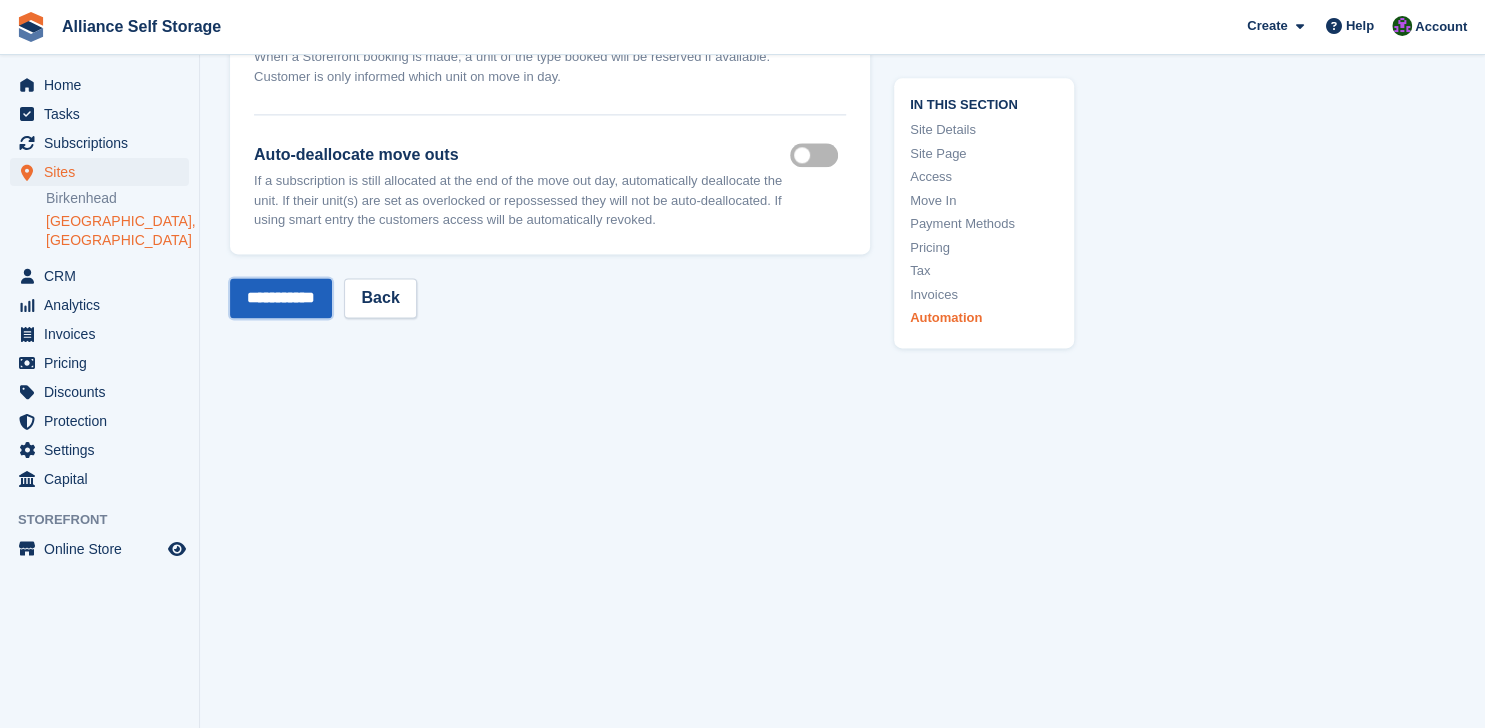click on "**********" at bounding box center [281, 298] 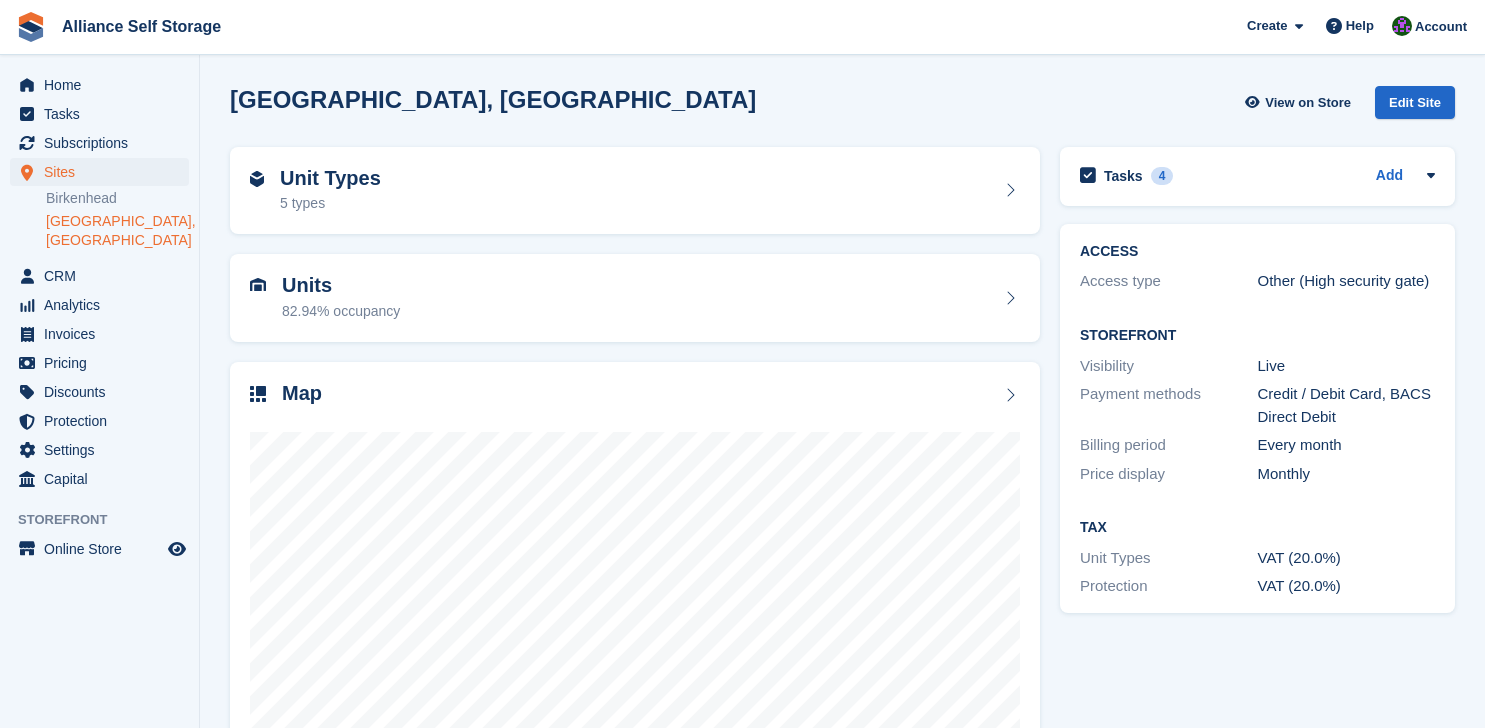 scroll, scrollTop: 0, scrollLeft: 0, axis: both 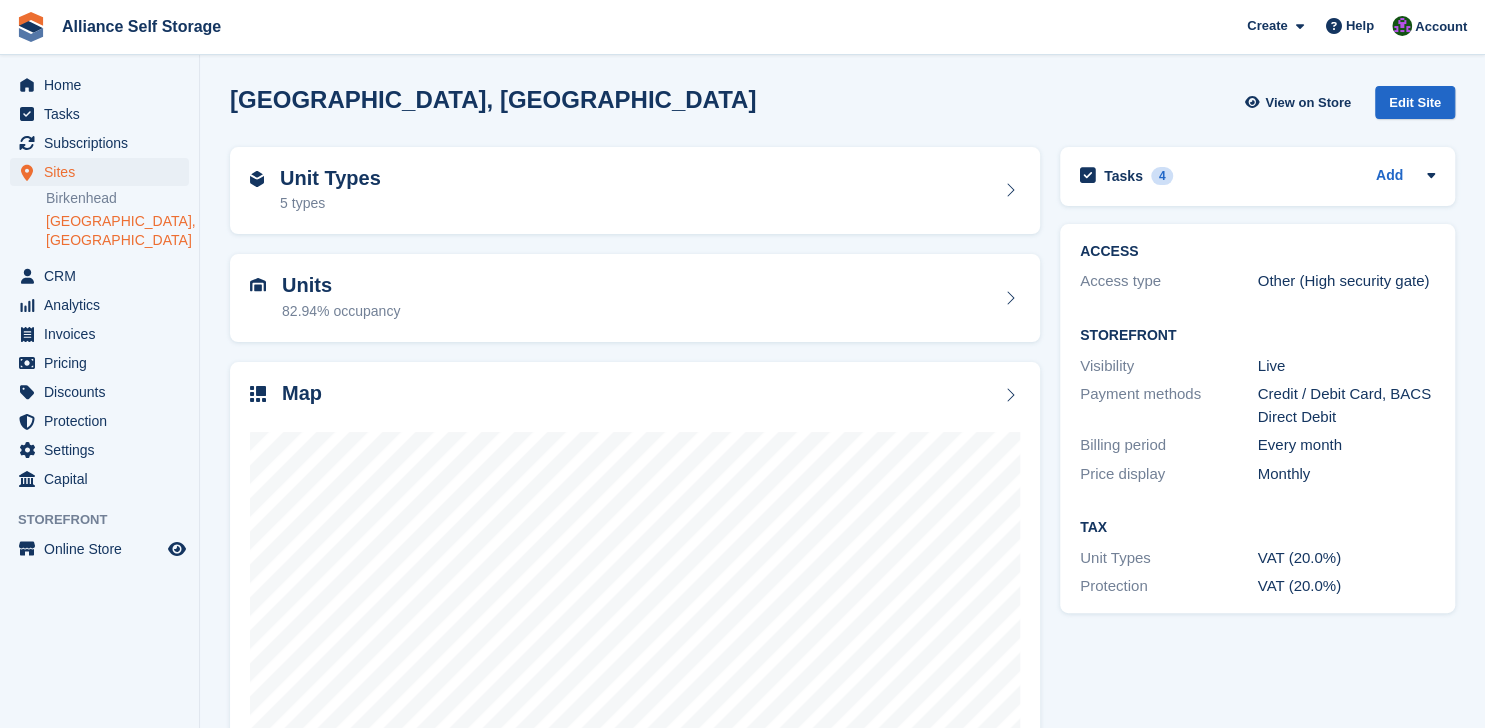 click on "[GEOGRAPHIC_DATA], [GEOGRAPHIC_DATA]
View on Store
Edit Site" at bounding box center [842, 102] 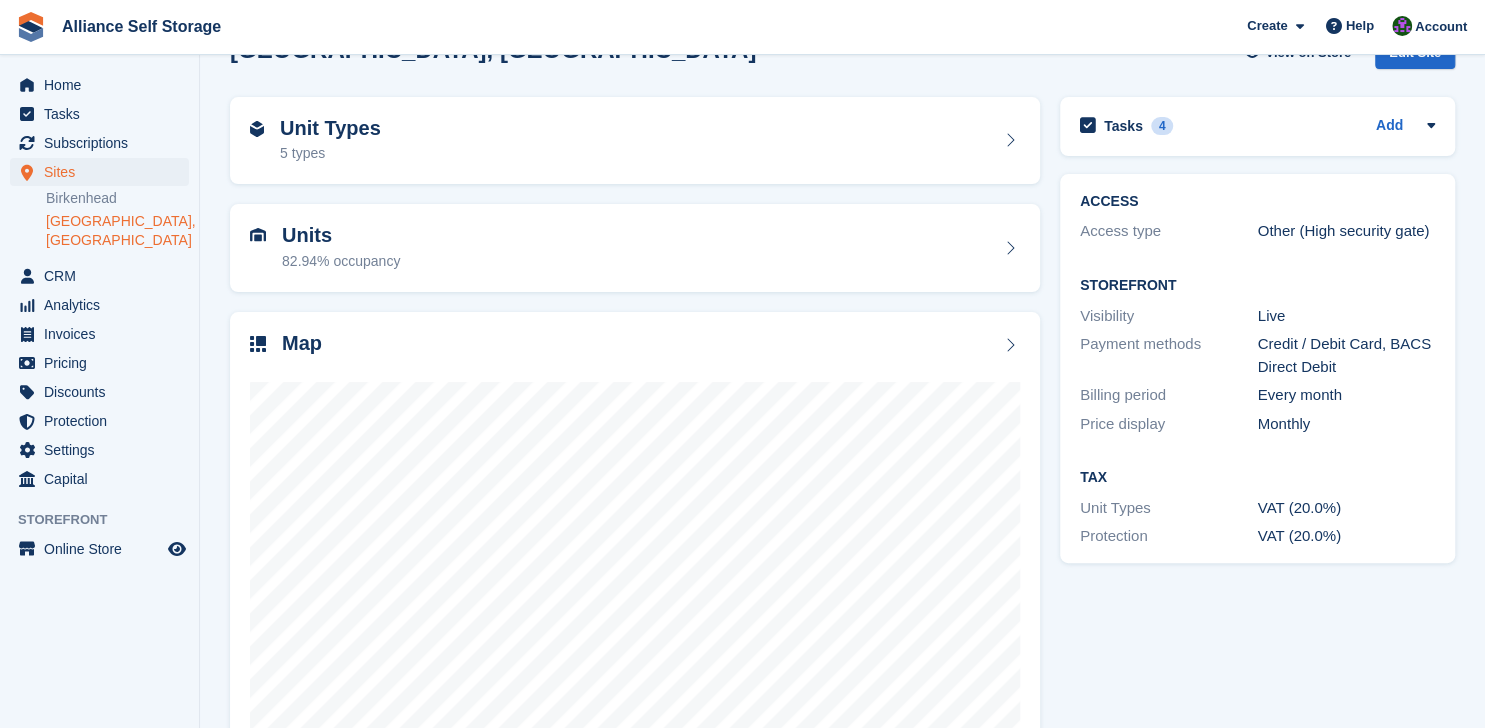 scroll, scrollTop: 0, scrollLeft: 0, axis: both 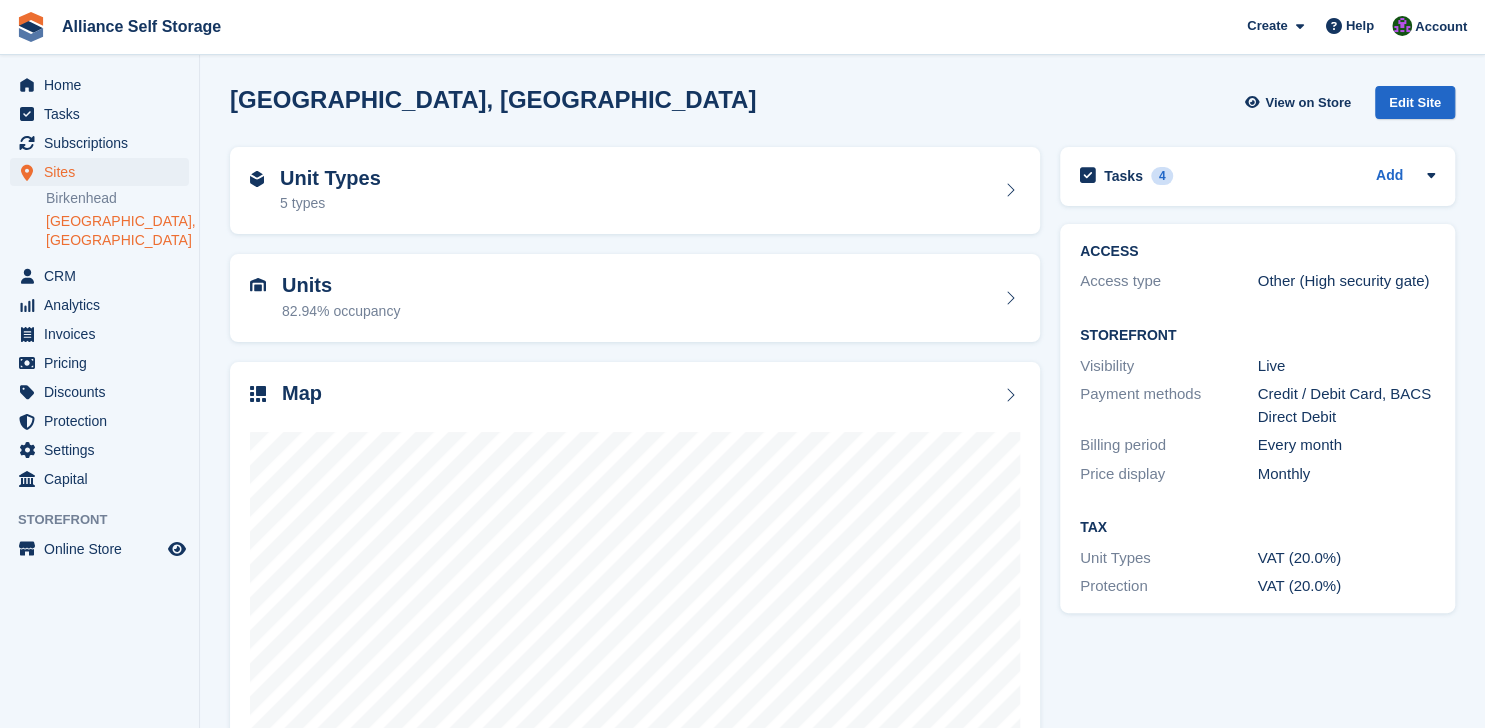 click on "[GEOGRAPHIC_DATA], [GEOGRAPHIC_DATA]" at bounding box center [117, 231] 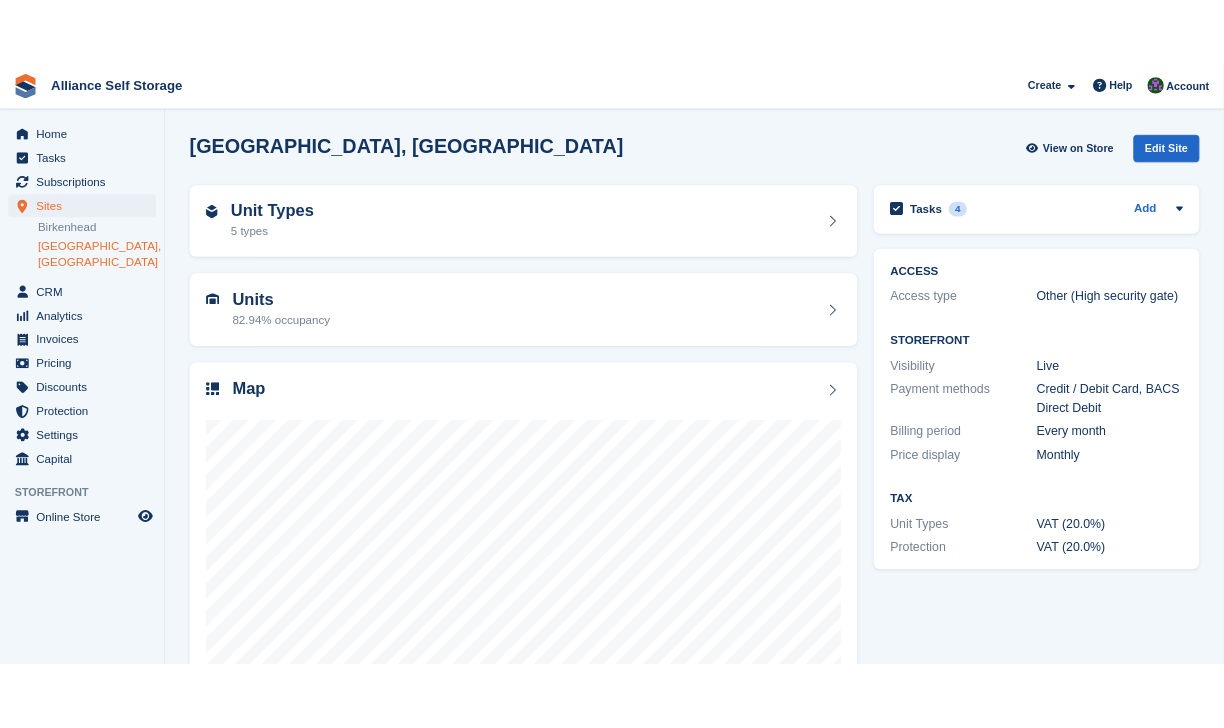 scroll, scrollTop: 0, scrollLeft: 0, axis: both 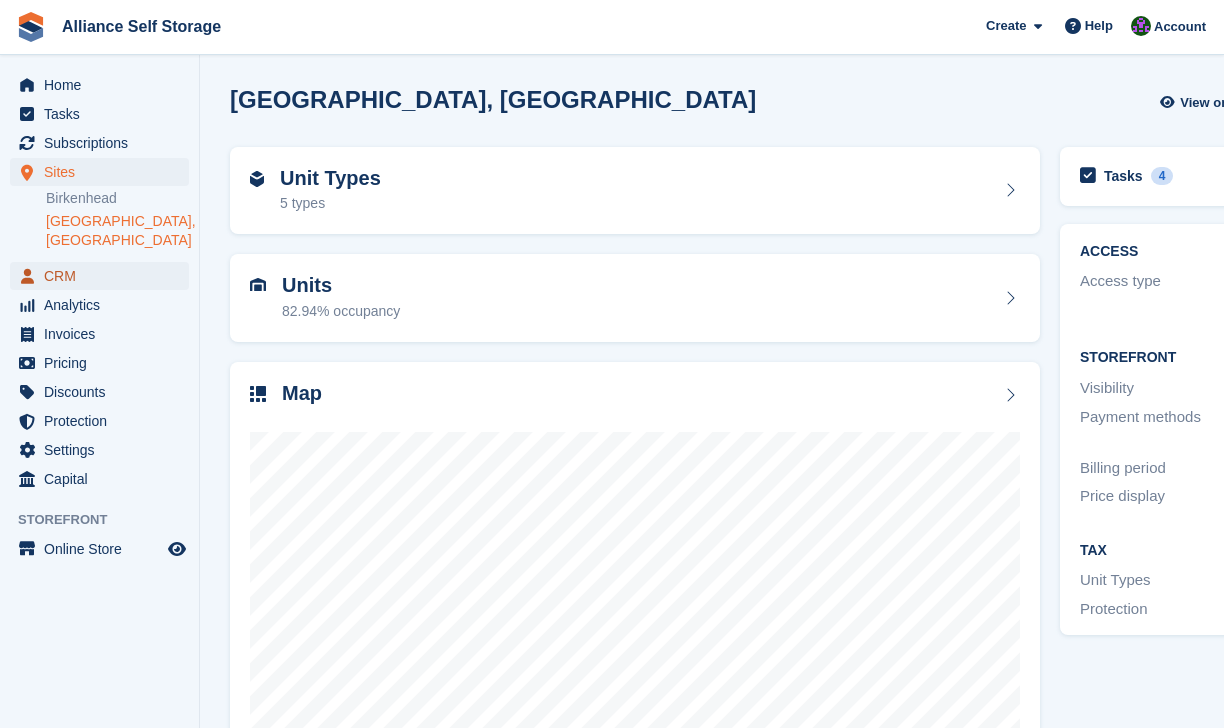 click on "CRM" at bounding box center [104, 276] 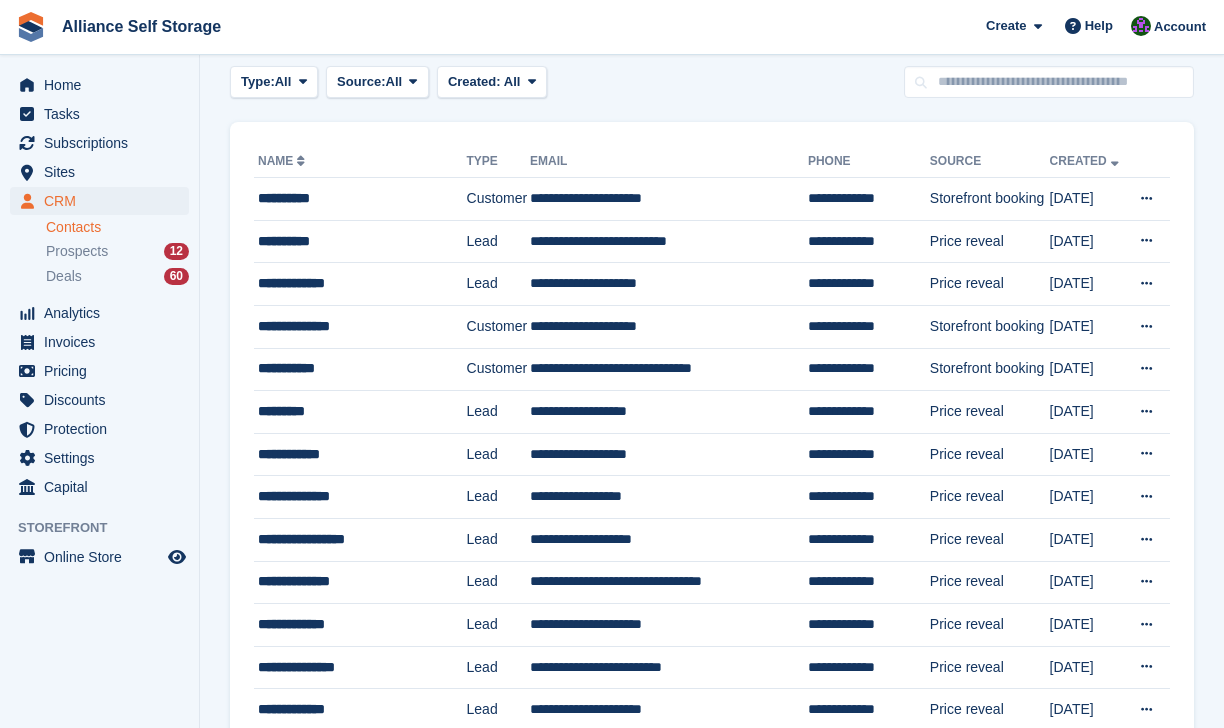 scroll, scrollTop: 100, scrollLeft: 0, axis: vertical 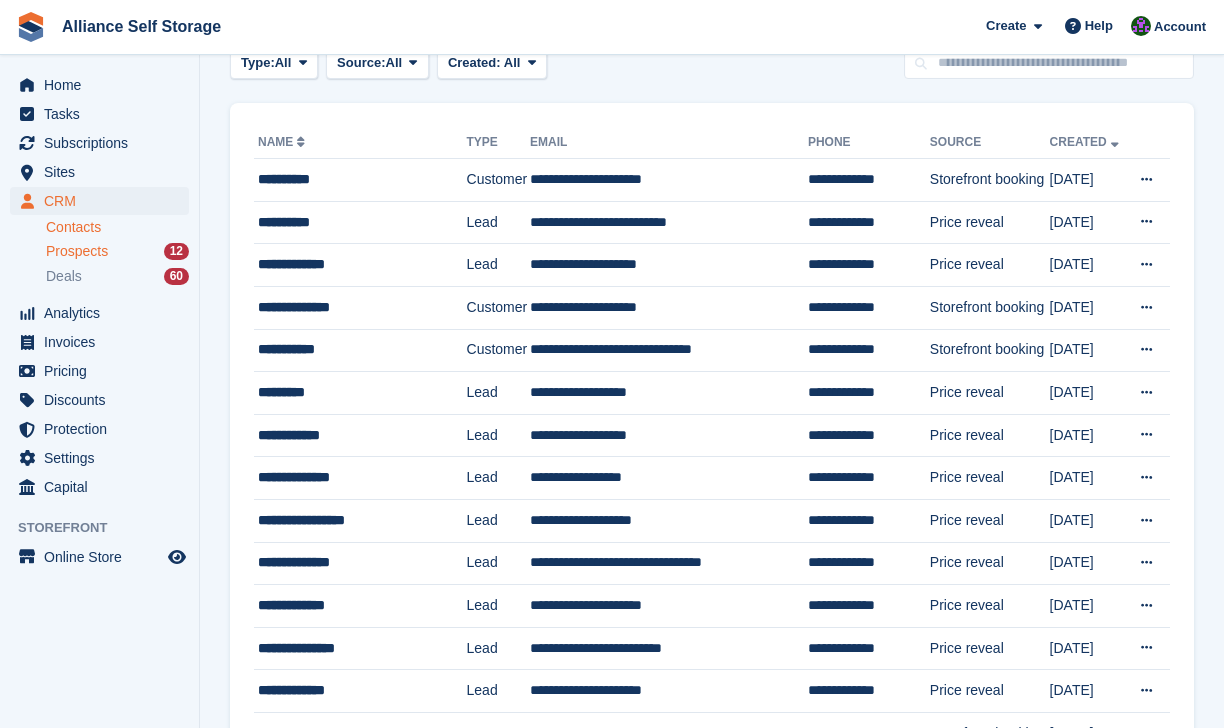 click on "Prospects" at bounding box center [77, 251] 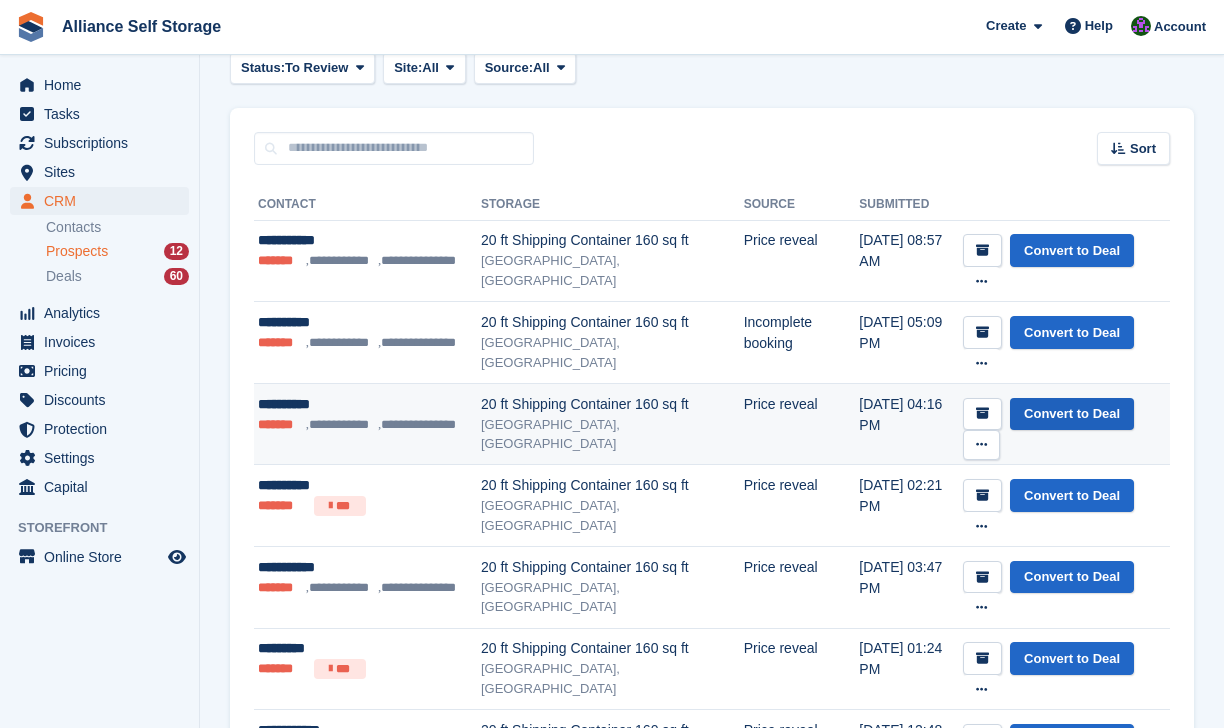 scroll, scrollTop: 100, scrollLeft: 0, axis: vertical 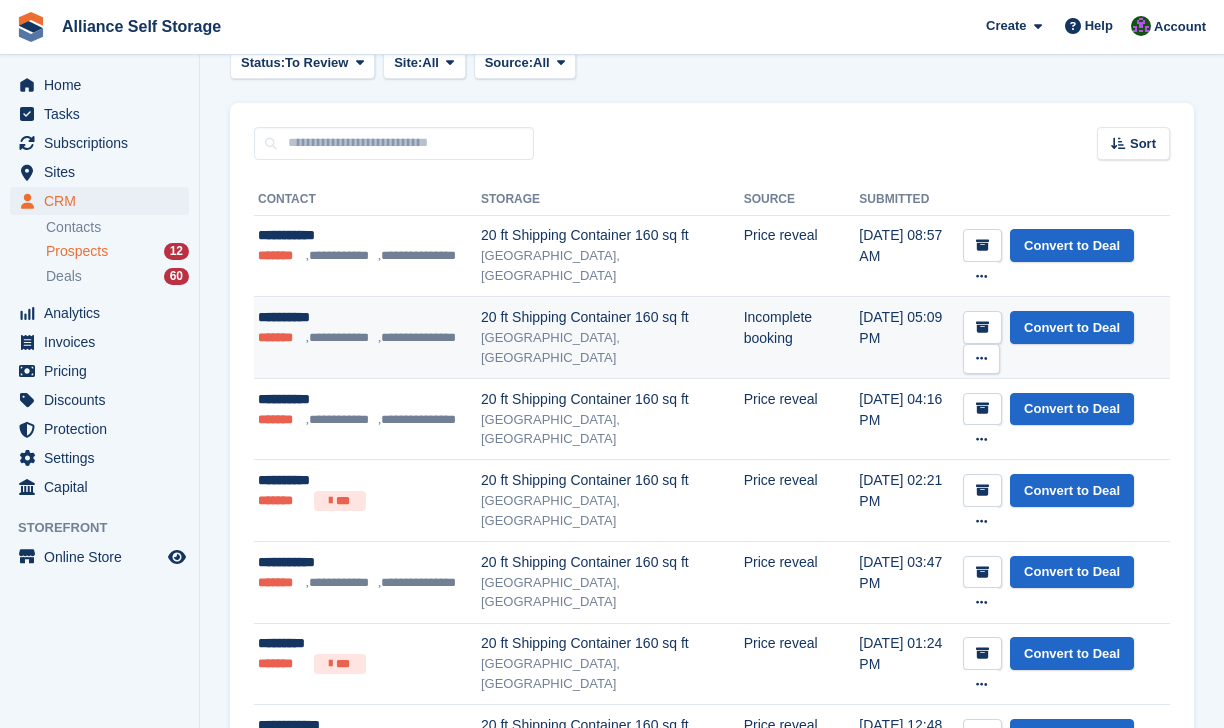 click at bounding box center (981, 358) 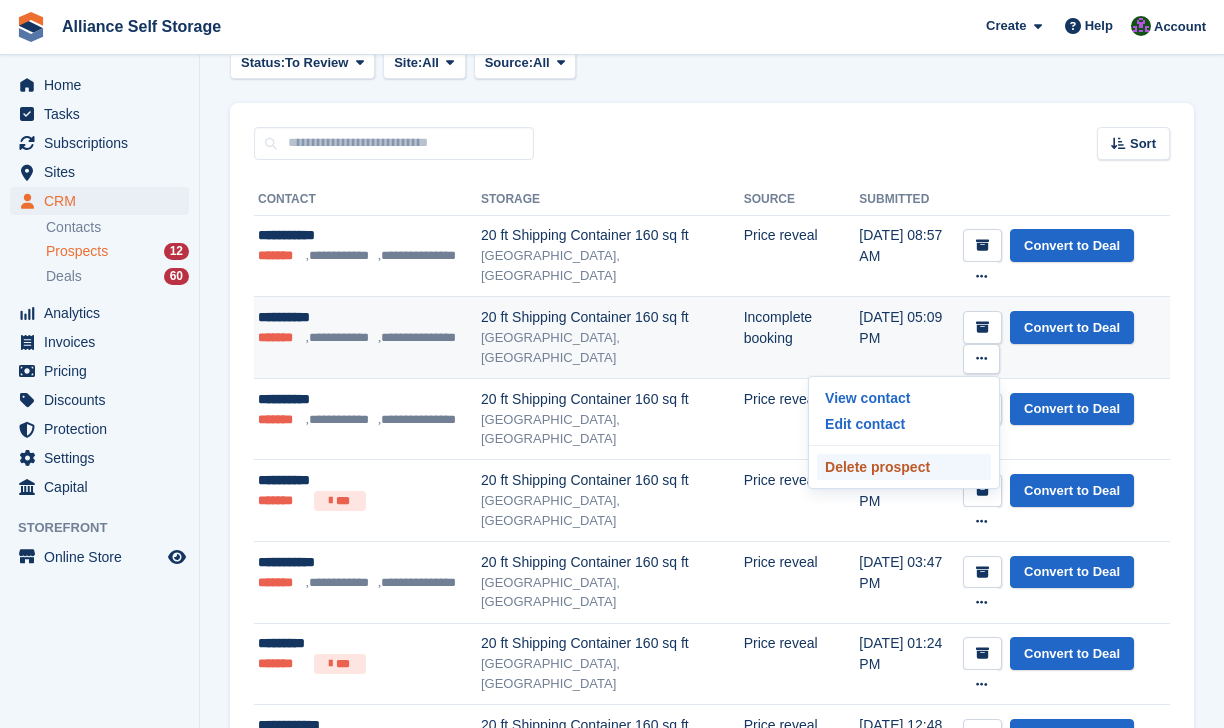click on "Delete prospect" at bounding box center [904, 467] 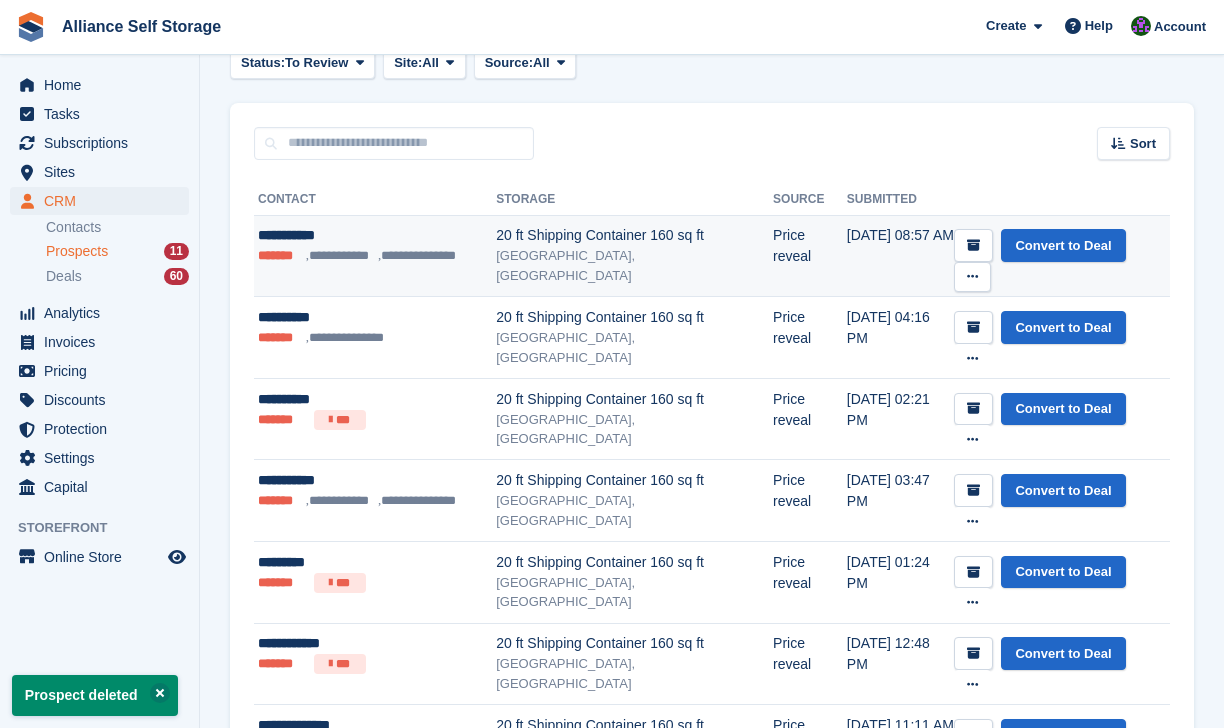 scroll, scrollTop: 0, scrollLeft: 0, axis: both 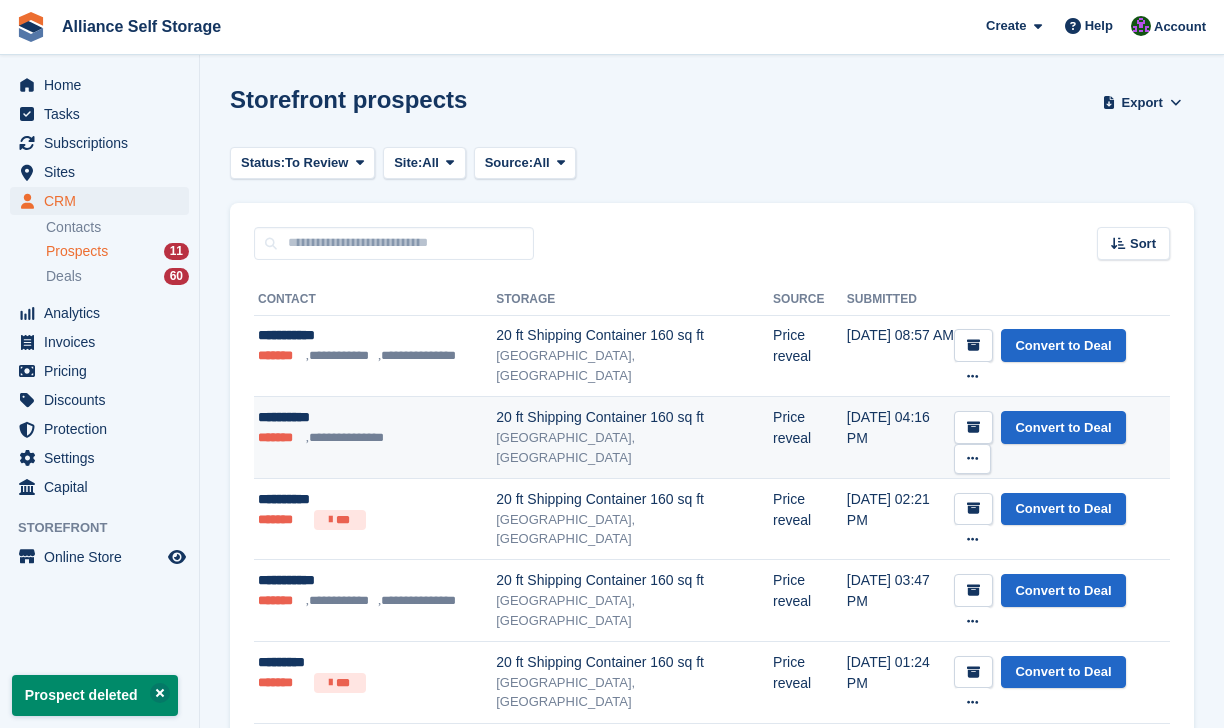 click at bounding box center (972, 458) 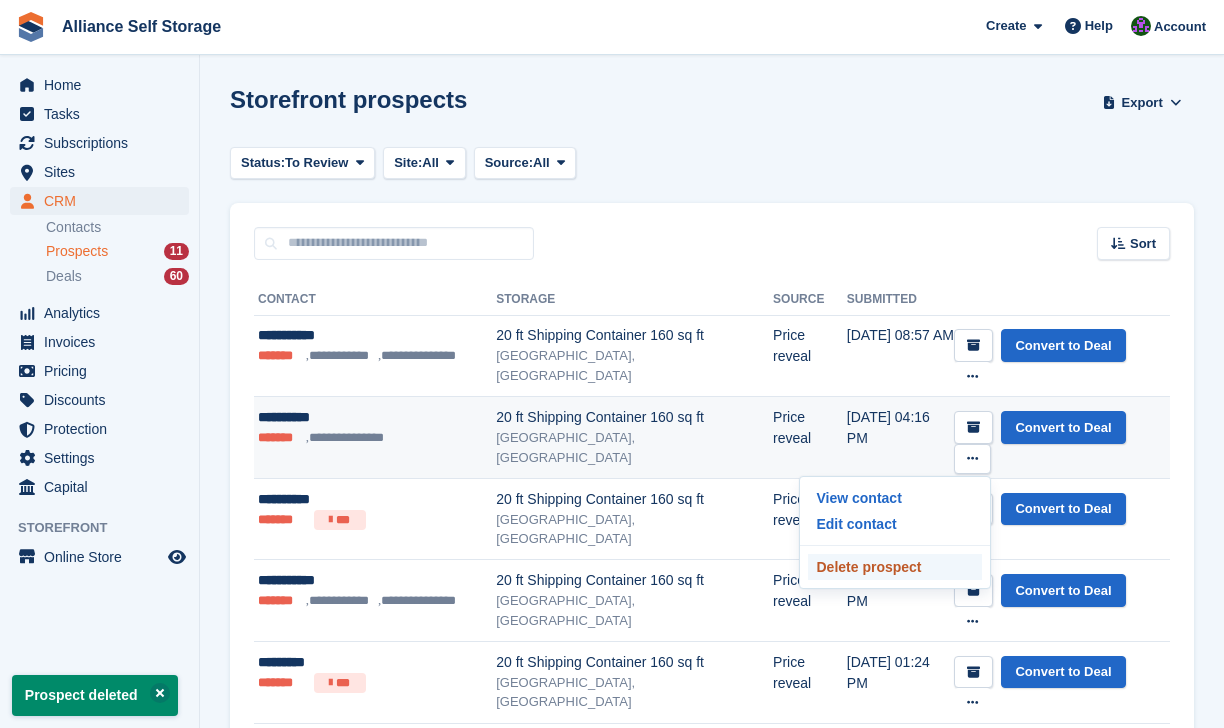 click on "Delete prospect" at bounding box center [895, 567] 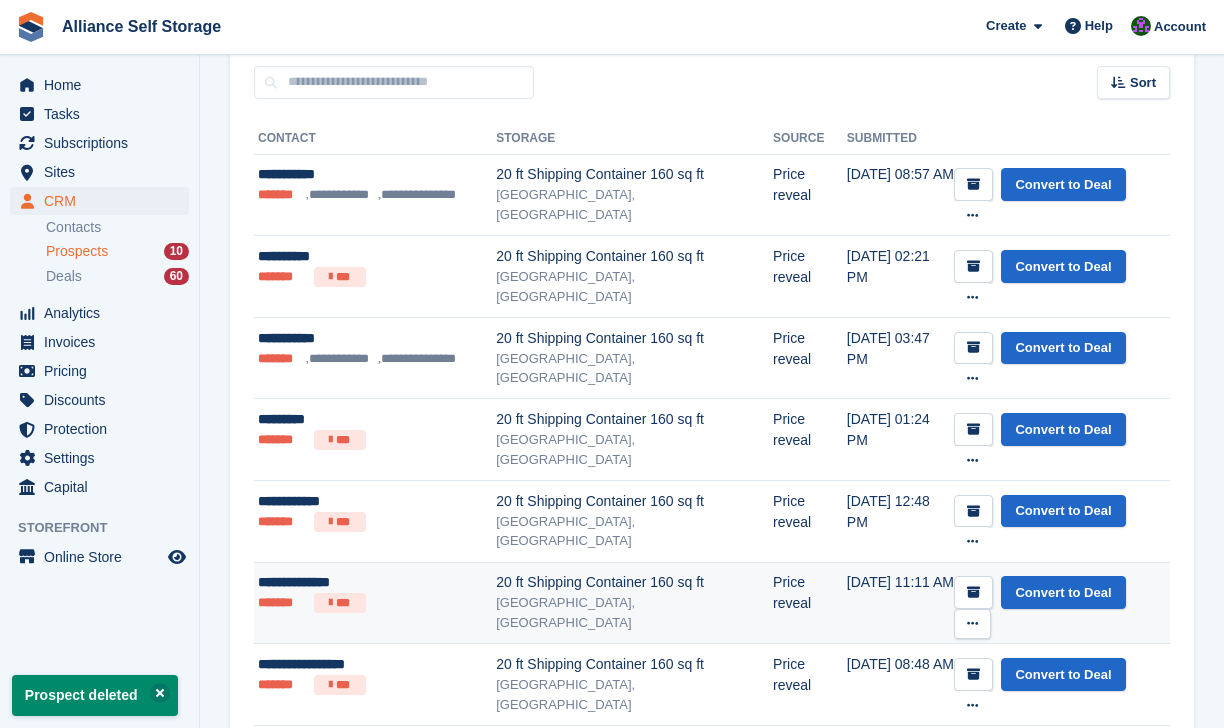 scroll, scrollTop: 200, scrollLeft: 0, axis: vertical 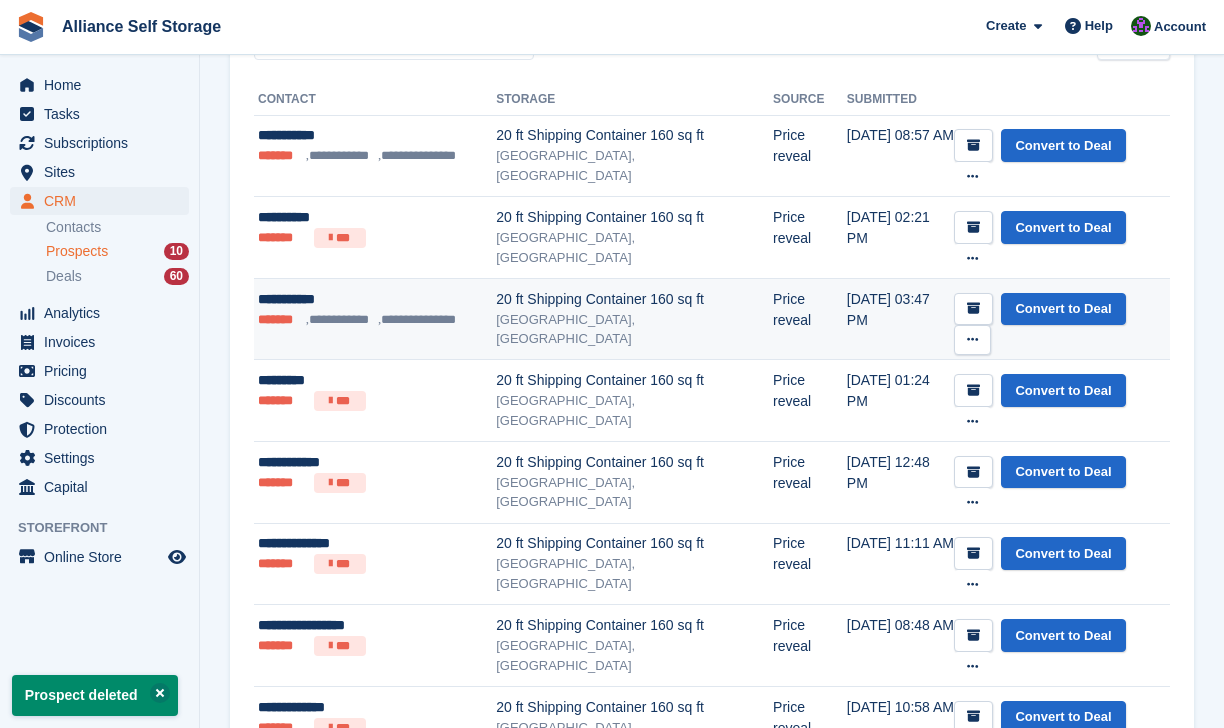 click at bounding box center [972, 340] 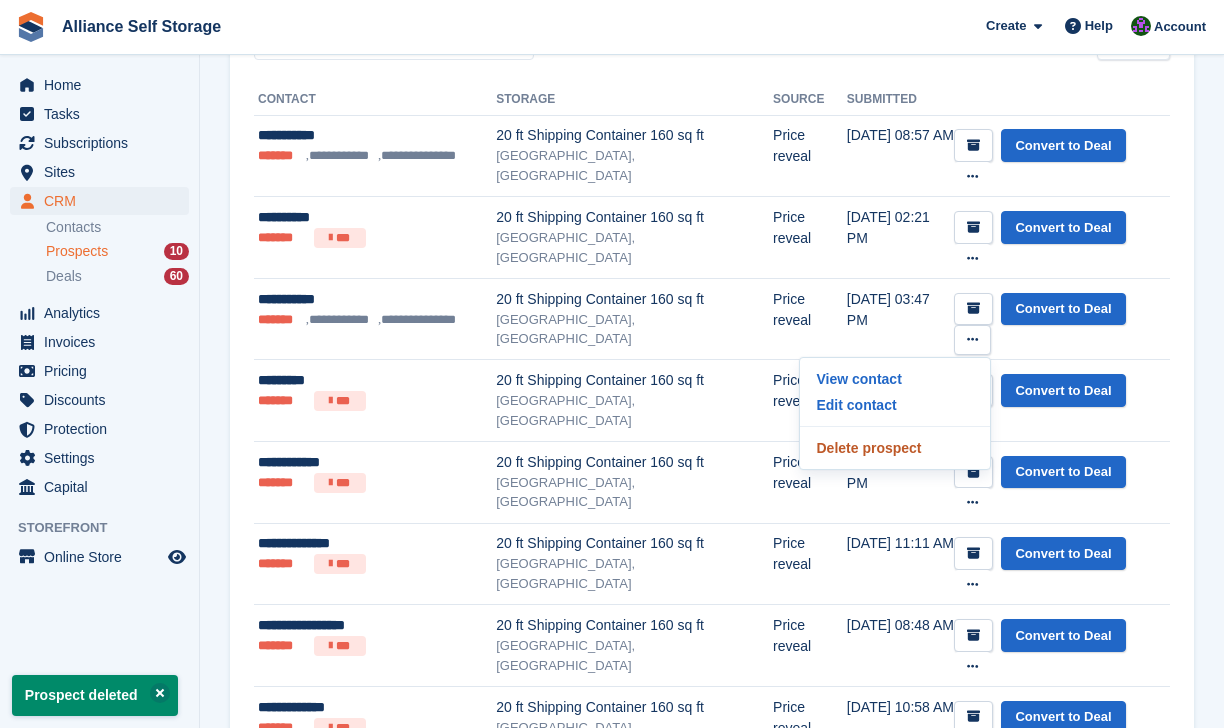 drag, startPoint x: 1040, startPoint y: 376, endPoint x: 706, endPoint y: 65, distance: 456.37375 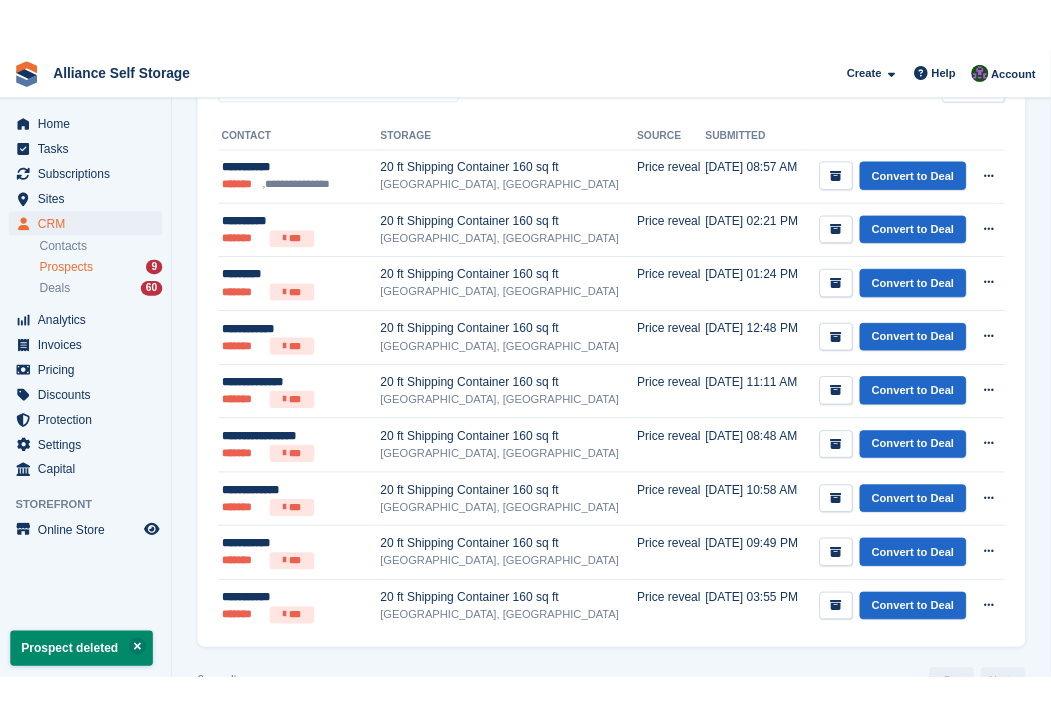 scroll, scrollTop: 0, scrollLeft: 0, axis: both 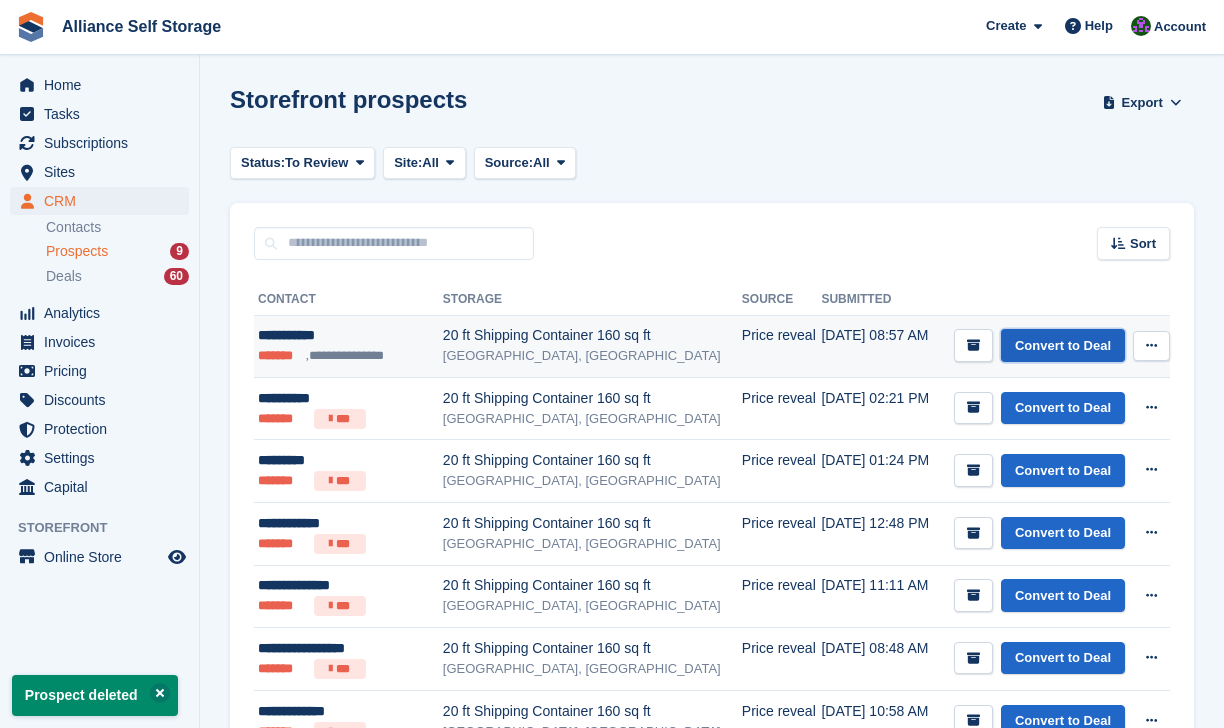click on "Convert to Deal" at bounding box center [1063, 345] 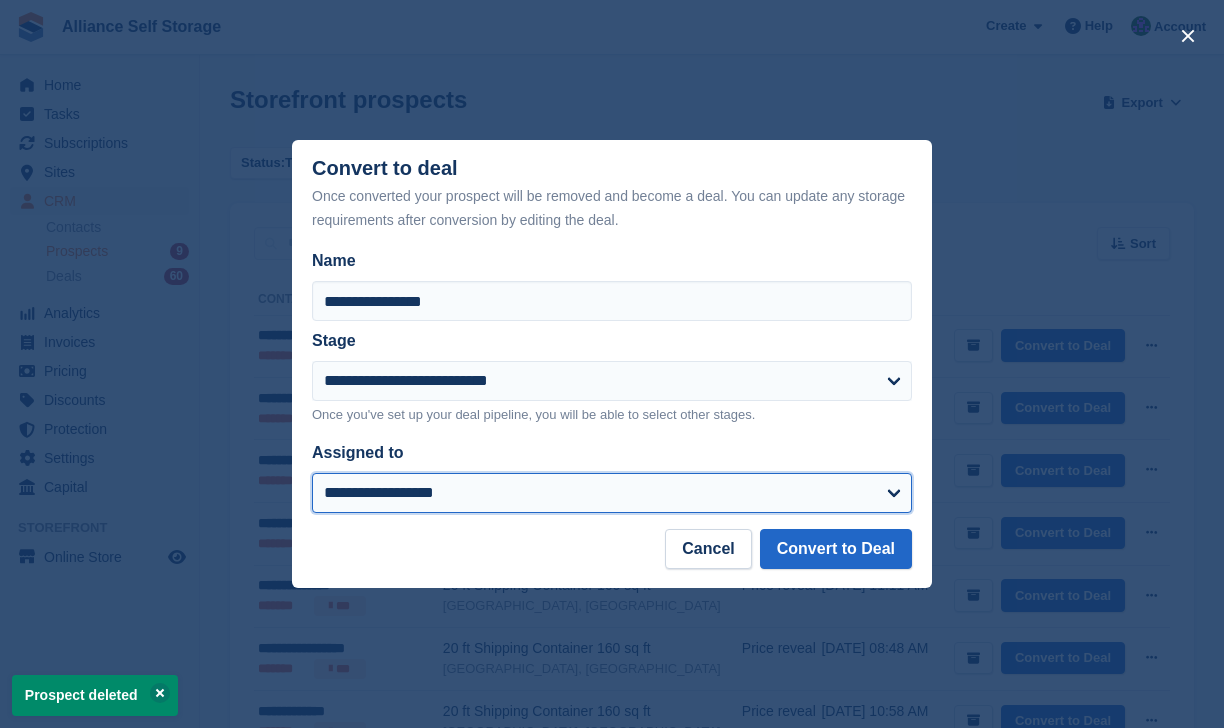 click on "**********" at bounding box center [612, 493] 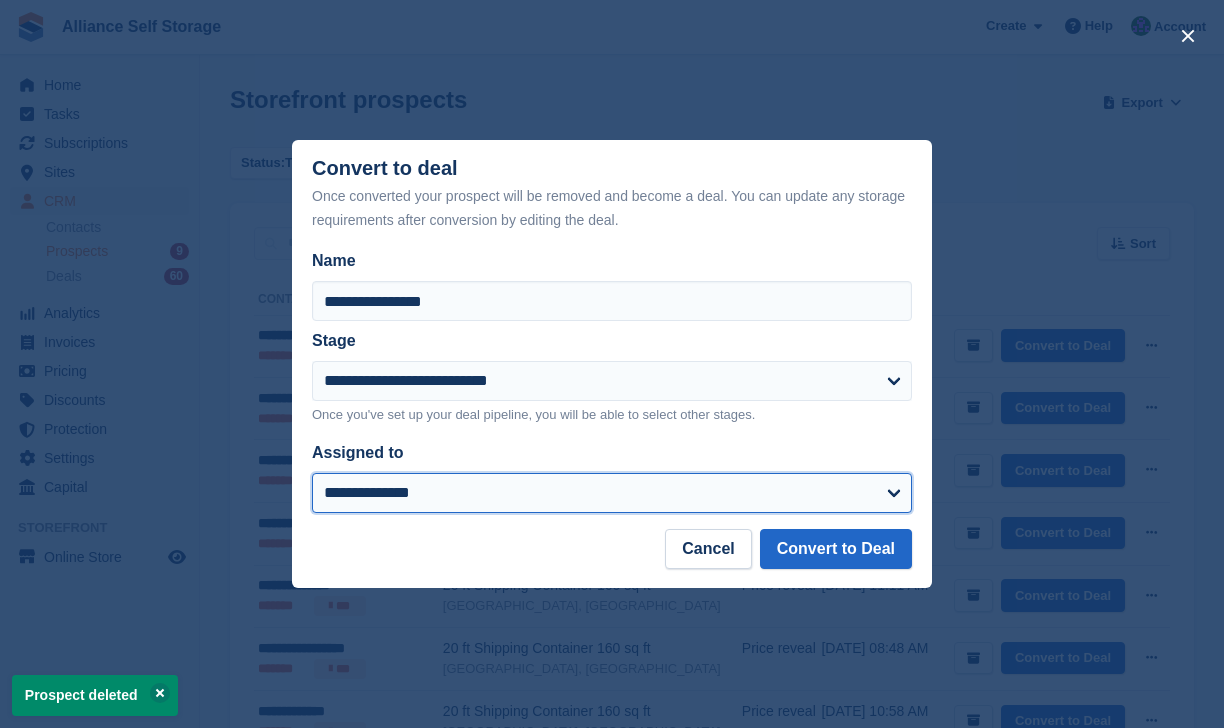click on "**********" at bounding box center [612, 493] 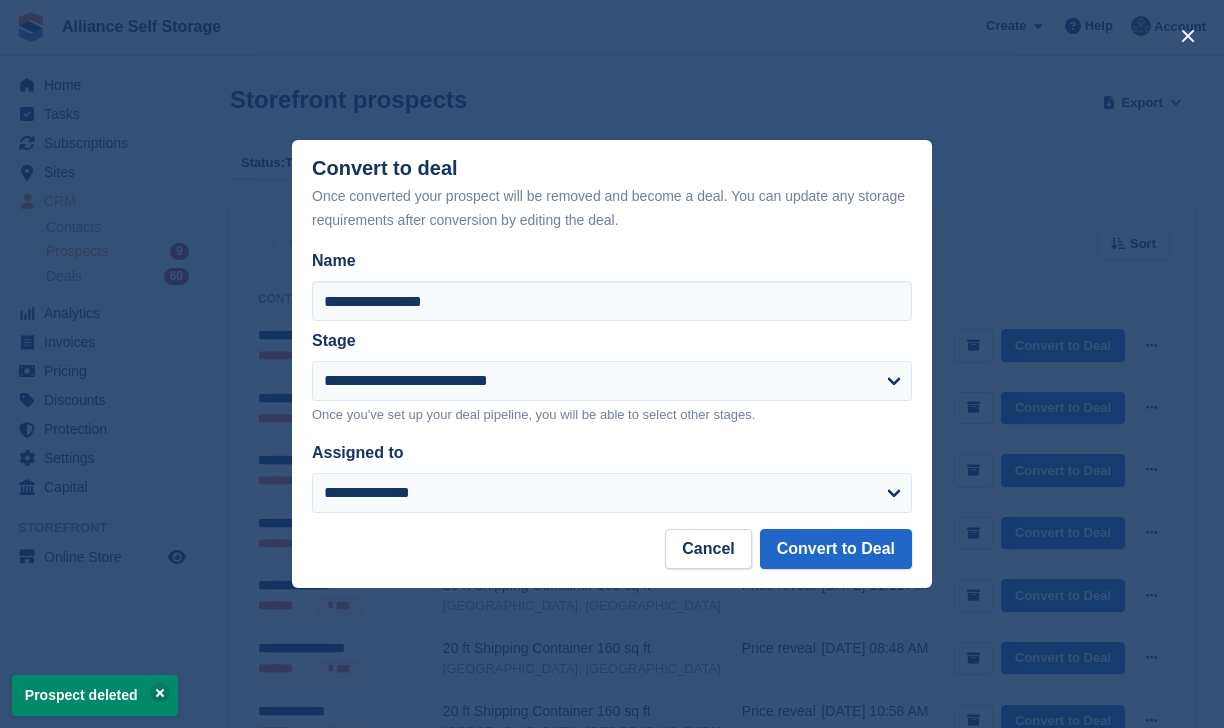click on "**********" at bounding box center [612, 393] 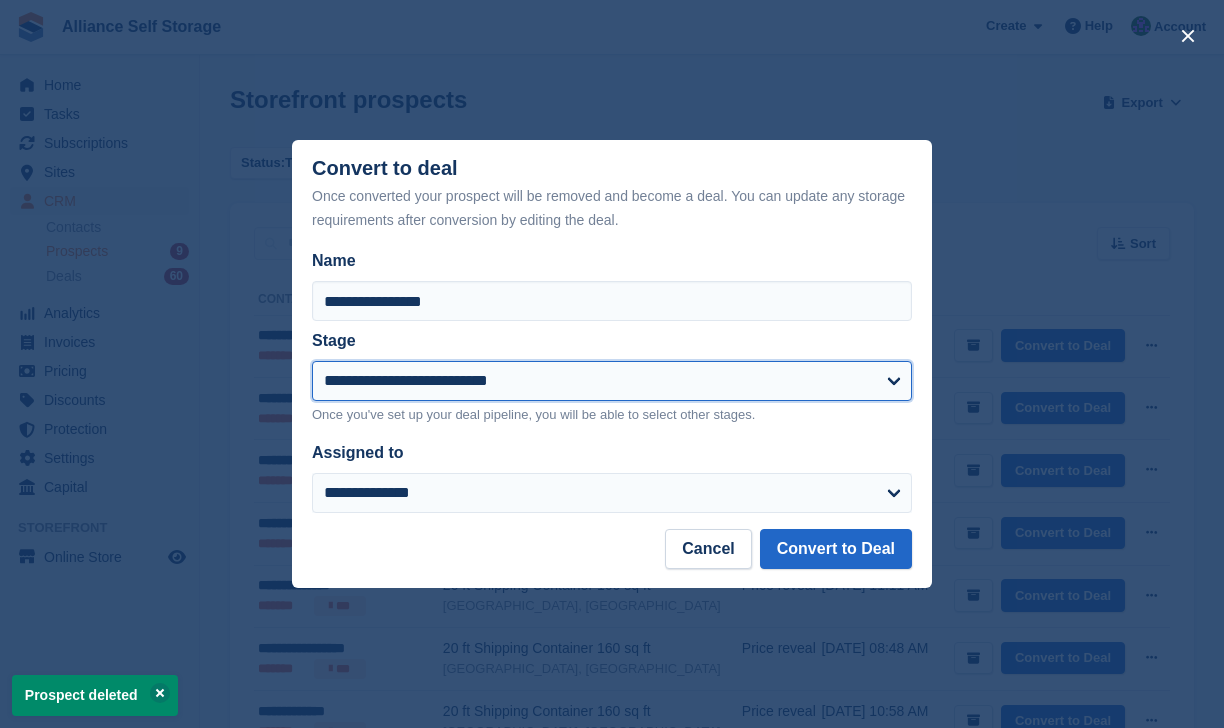 drag, startPoint x: 518, startPoint y: 365, endPoint x: 523, endPoint y: 390, distance: 25.495098 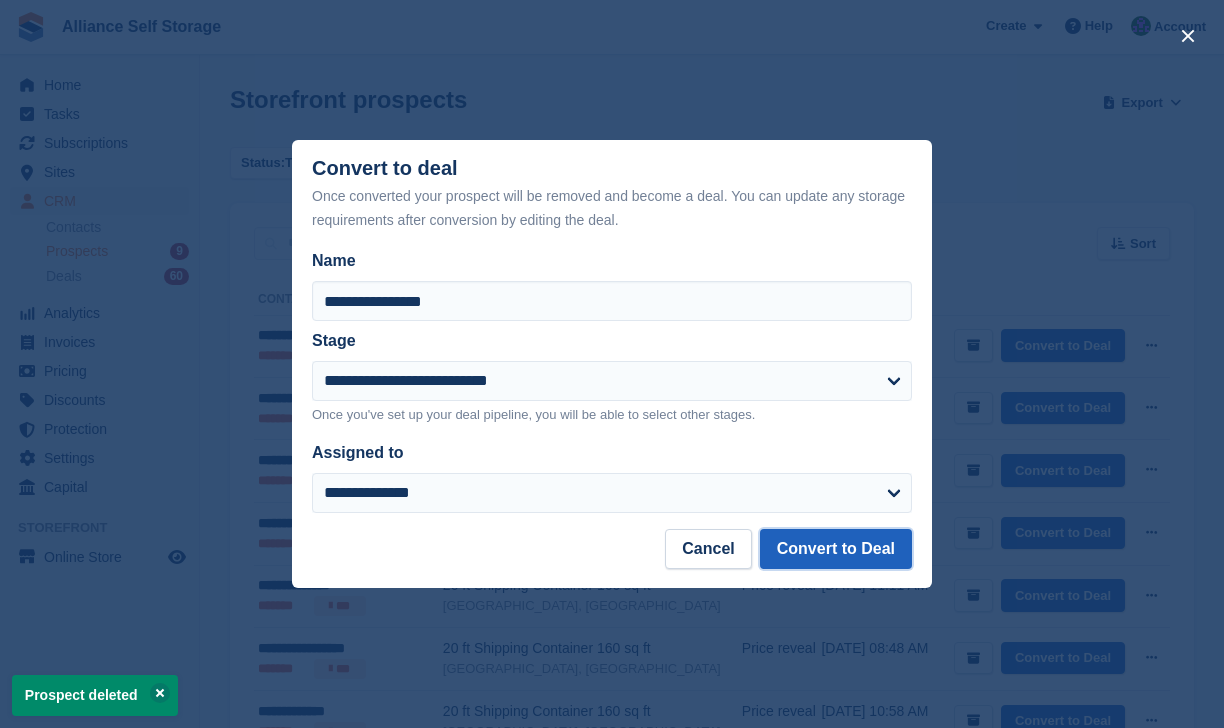 click on "Convert to Deal" at bounding box center [836, 549] 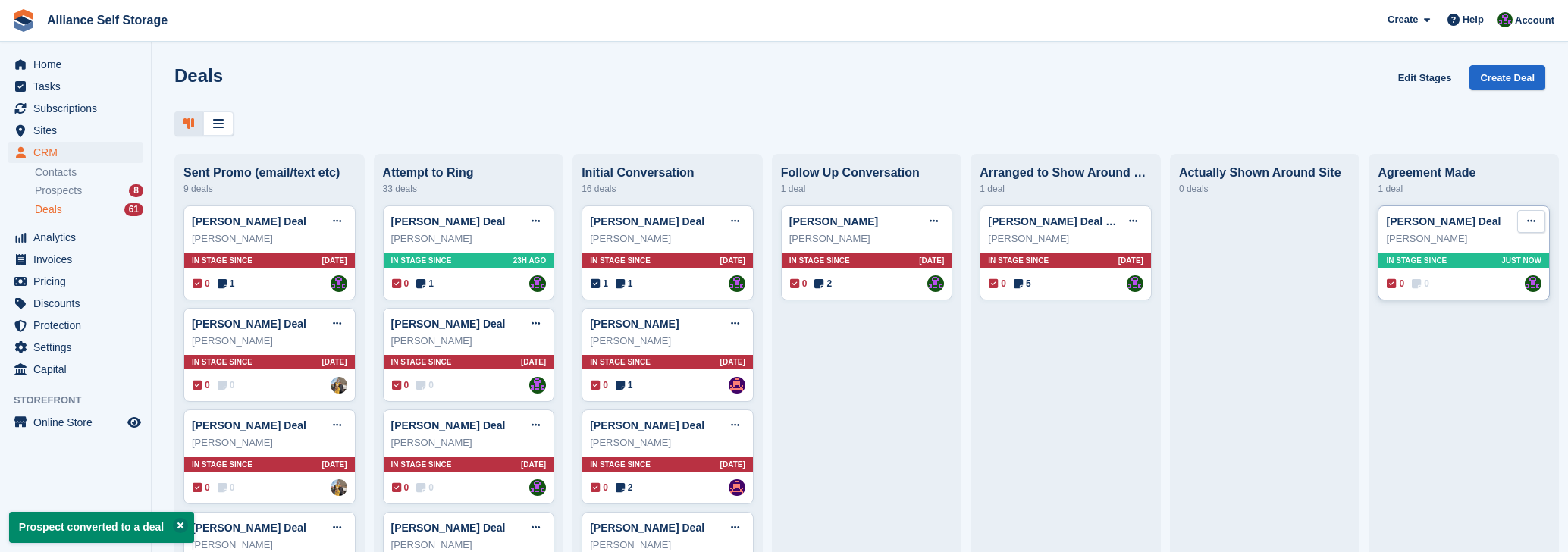 click at bounding box center (1531, 221) 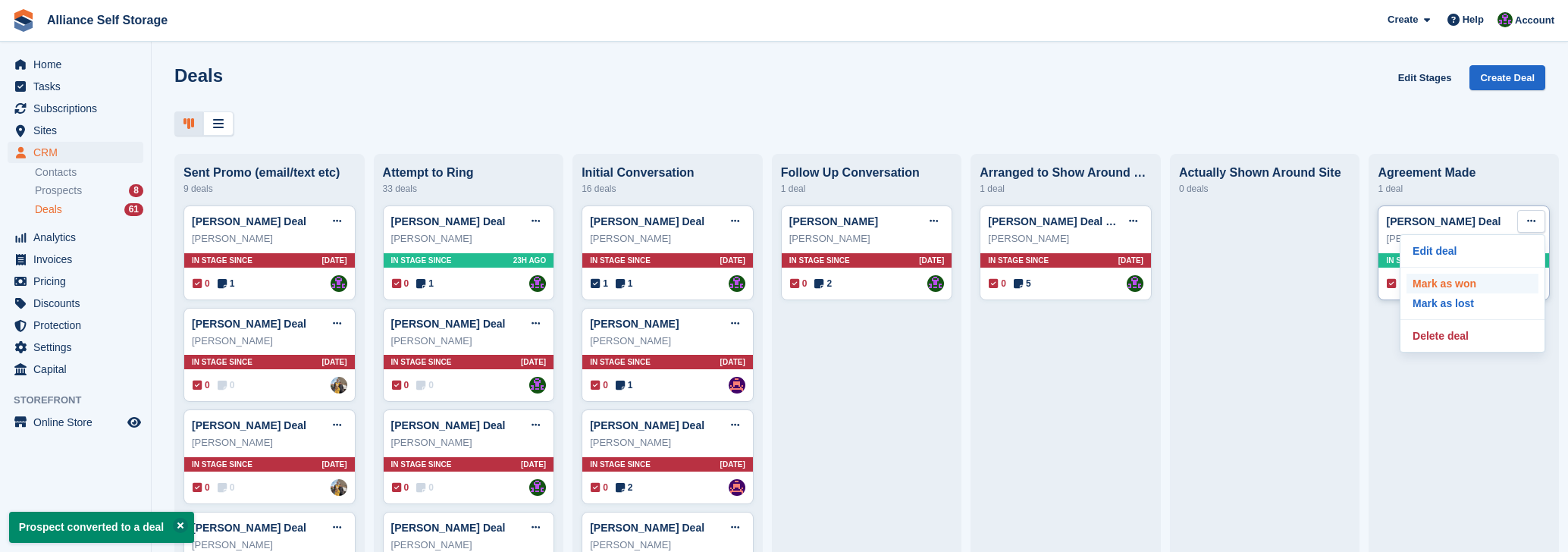 click on "Mark as won" at bounding box center [1472, 284] 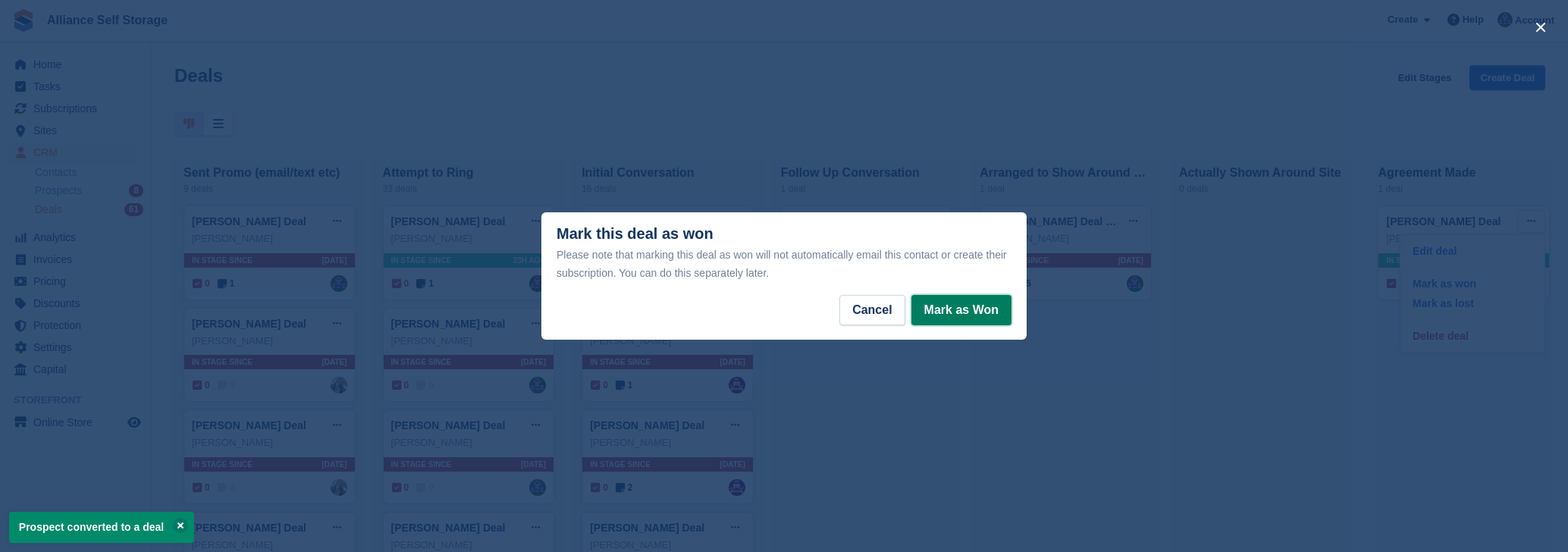 click on "Mark as Won" at bounding box center [961, 310] 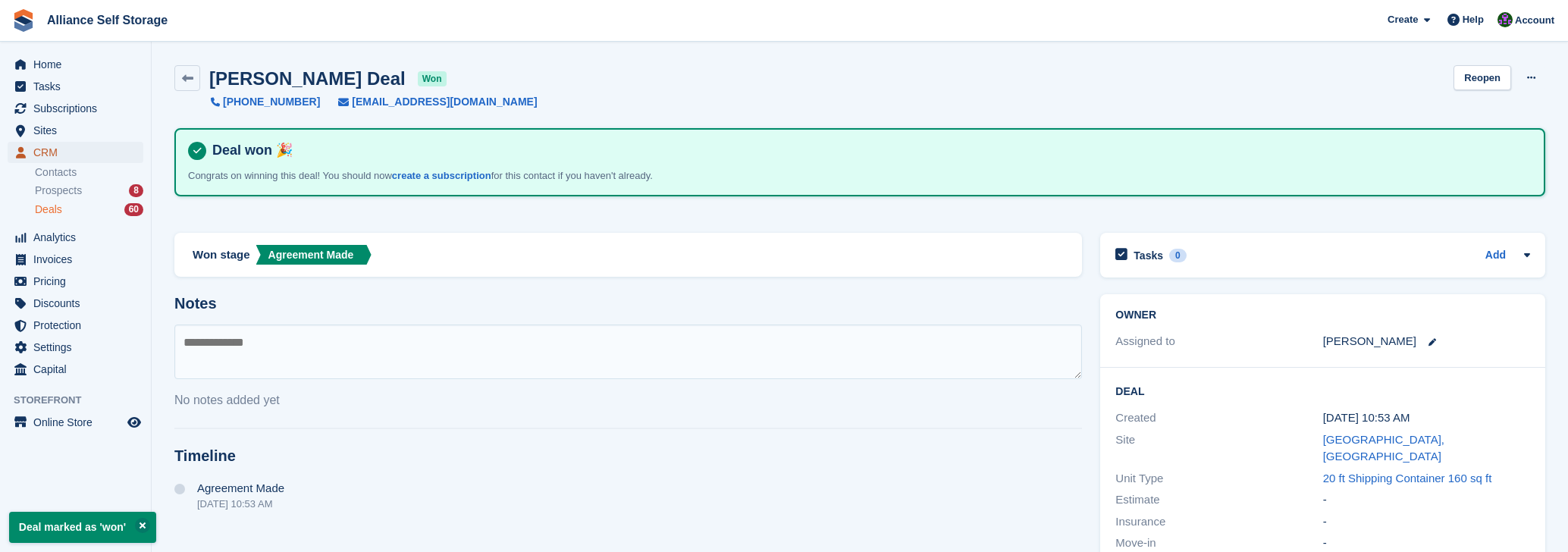 click on "CRM" at bounding box center (79, 152) 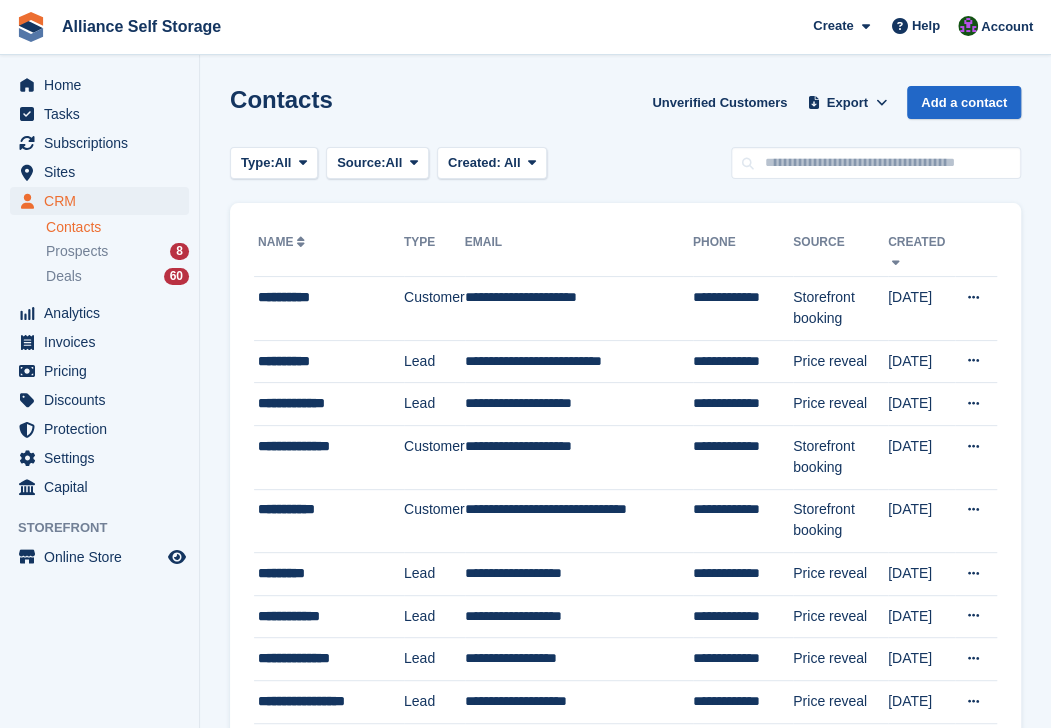 click on "Contacts
Unverified Customers
Export
Export Contacts
Export a CSV of all Contacts which match the current filters.
Please allow time for large exports.
Start Export
Add a contact
Type:
All
All
Lead
Customer
Source:
All
All
Storefront
Backoffice
Pre-Opening interest
Incomplete booking
Unit type interest
Price reveal
Quote requested
Storefront booking
Storefront pop-up form
External enquiry form
Phone call
Walk-in" at bounding box center (625, 1347) 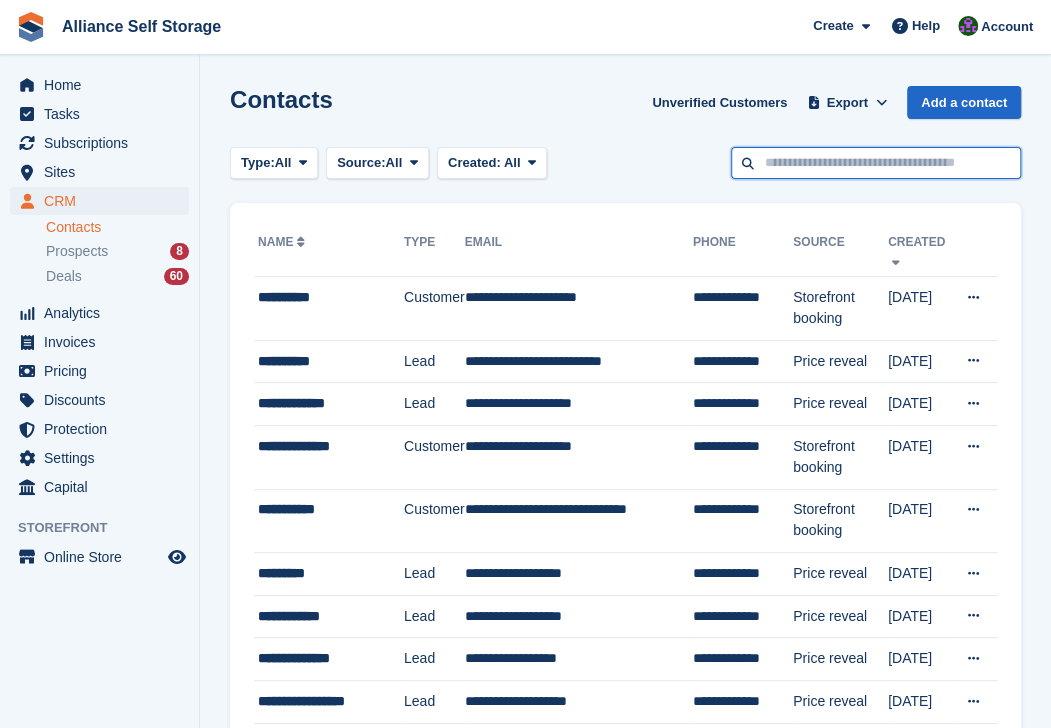 click at bounding box center (876, 163) 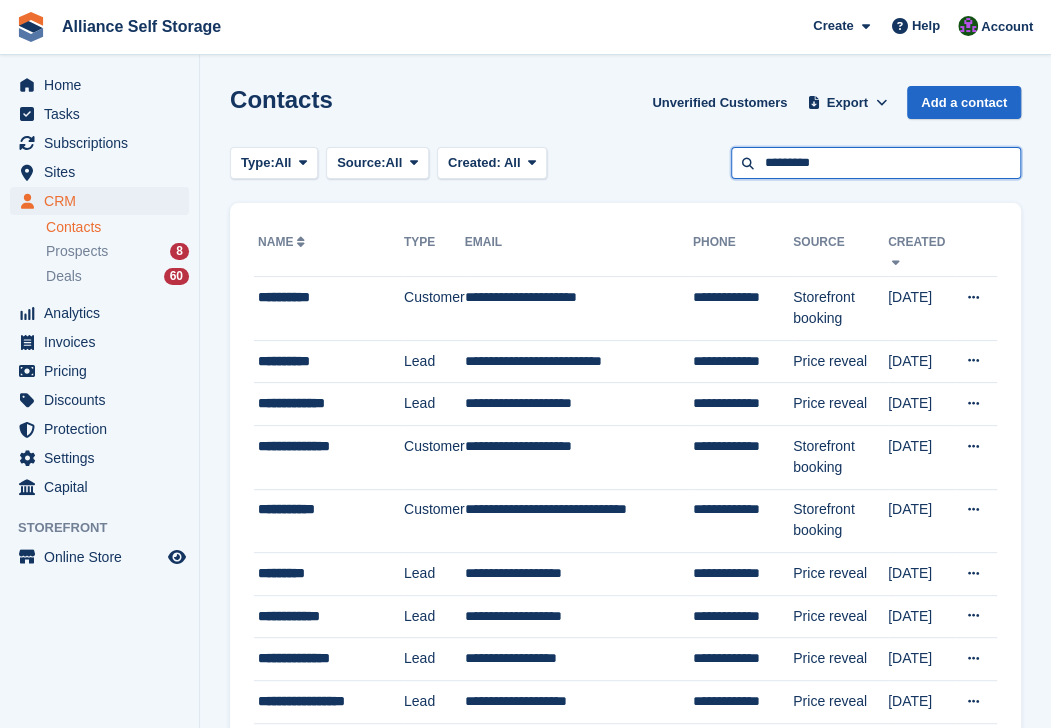 type on "*********" 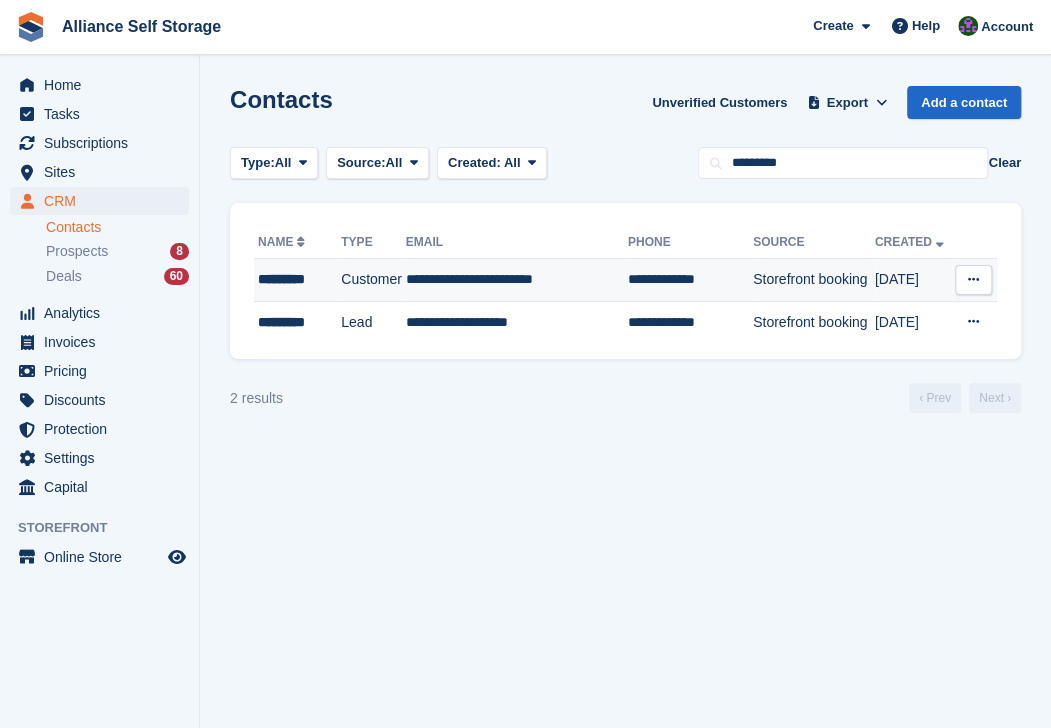 click on "**********" at bounding box center [517, 280] 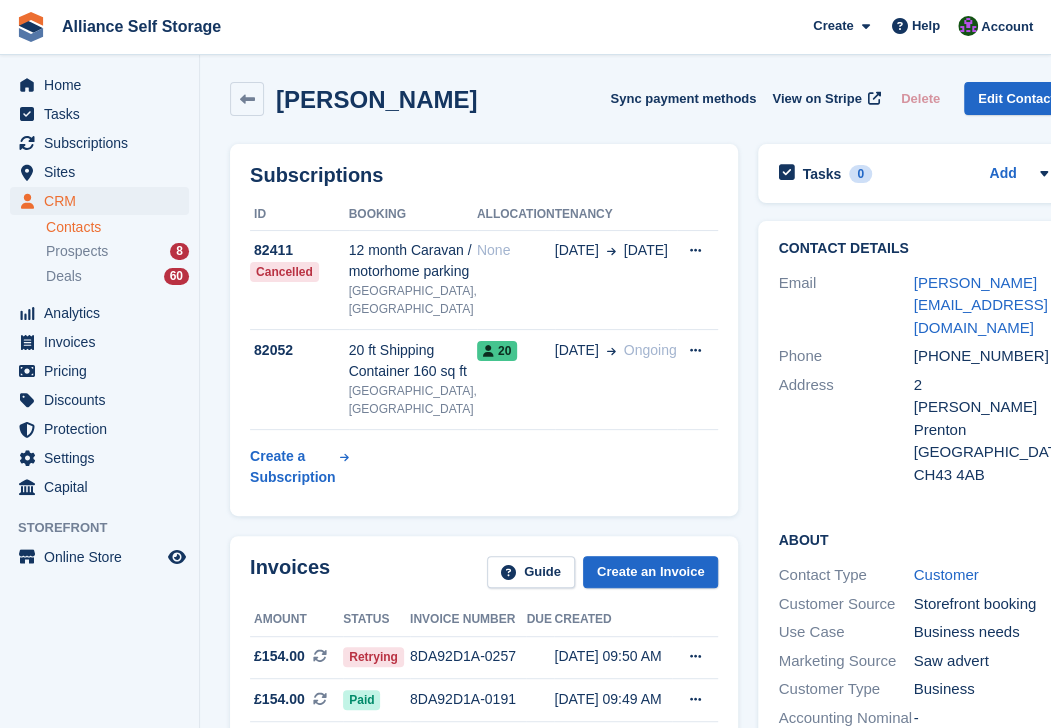 scroll, scrollTop: 0, scrollLeft: 0, axis: both 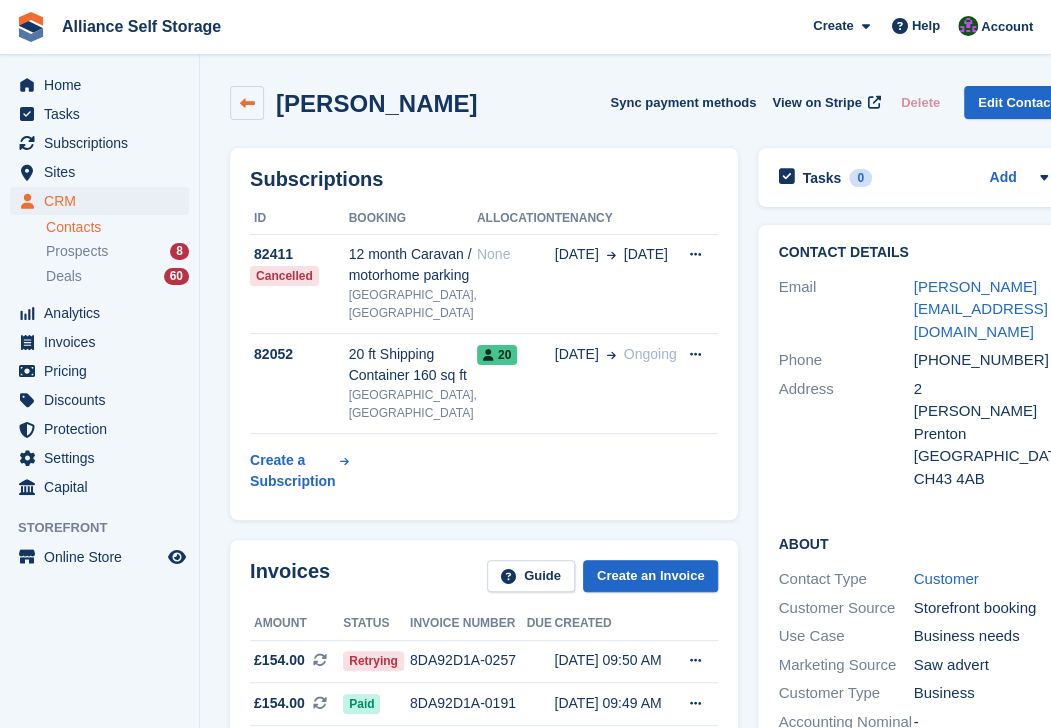 click at bounding box center [247, 103] 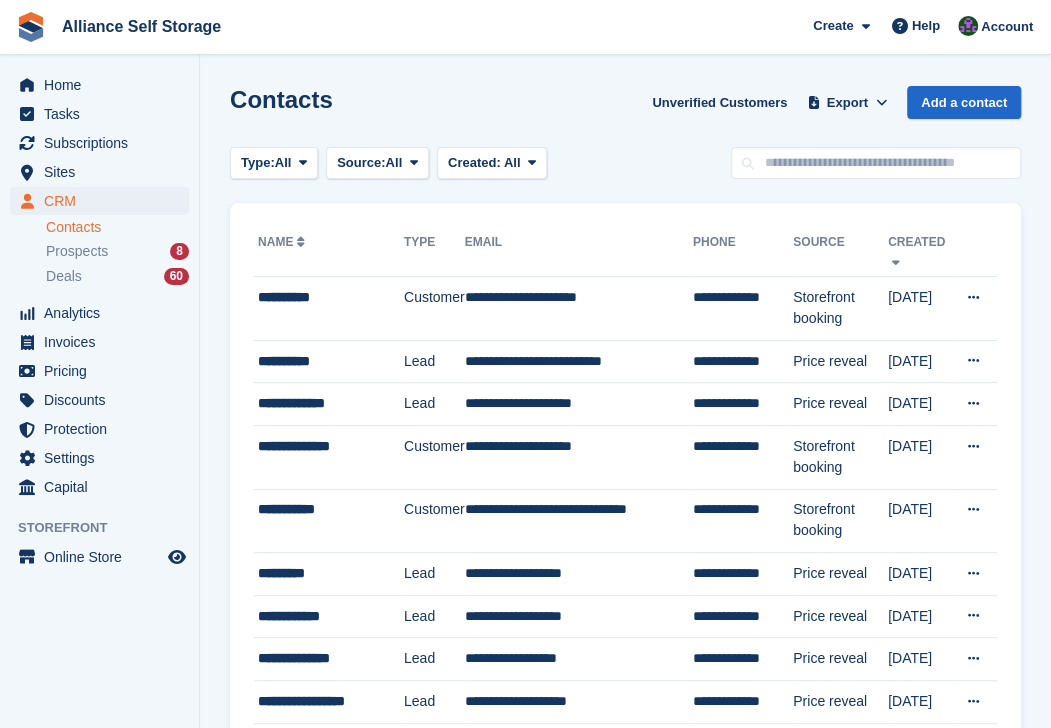 click on "Contacts
Unverified Customers
Export
Export Contacts
Export a CSV of all Contacts which match the current filters.
Please allow time for large exports.
Start Export
Add a contact
Type:
All
All
Lead
Customer
Source:
All
All
Storefront
Backoffice
Pre-Opening interest
Incomplete booking
Unit type interest
Price reveal
Quote requested
Storefront booking
Storefront pop-up form
External enquiry form
Phone call
Walk-in" at bounding box center [625, 1347] 